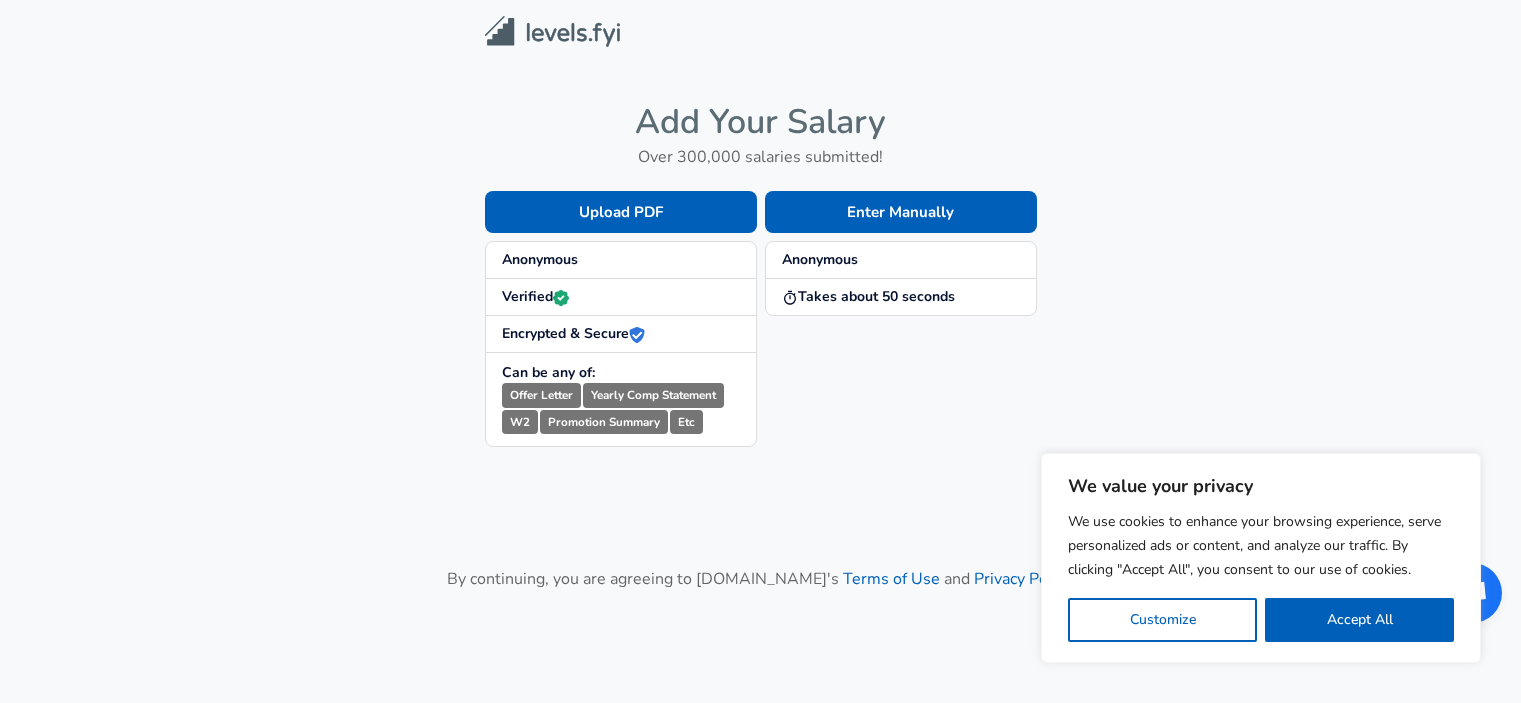scroll, scrollTop: 0, scrollLeft: 0, axis: both 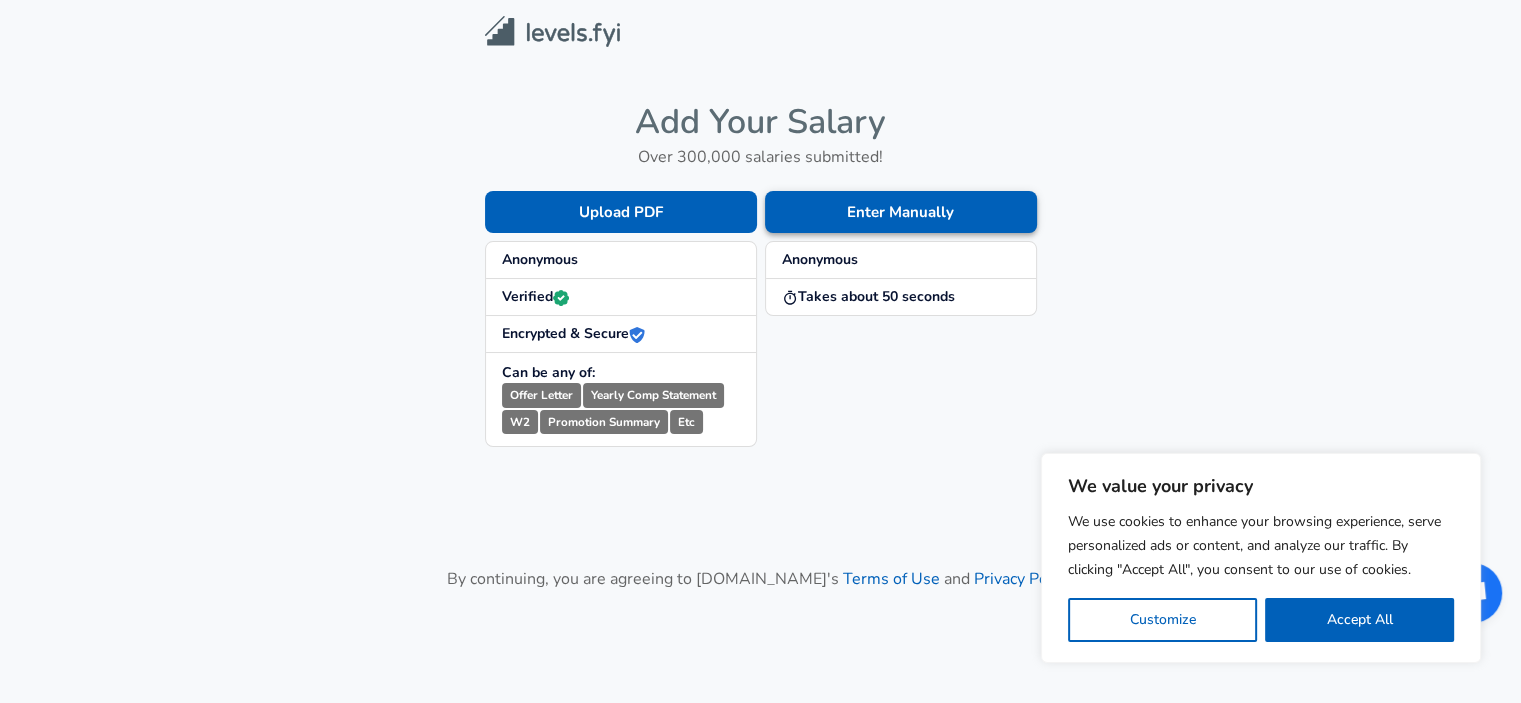 click on "Enter Manually" at bounding box center [901, 212] 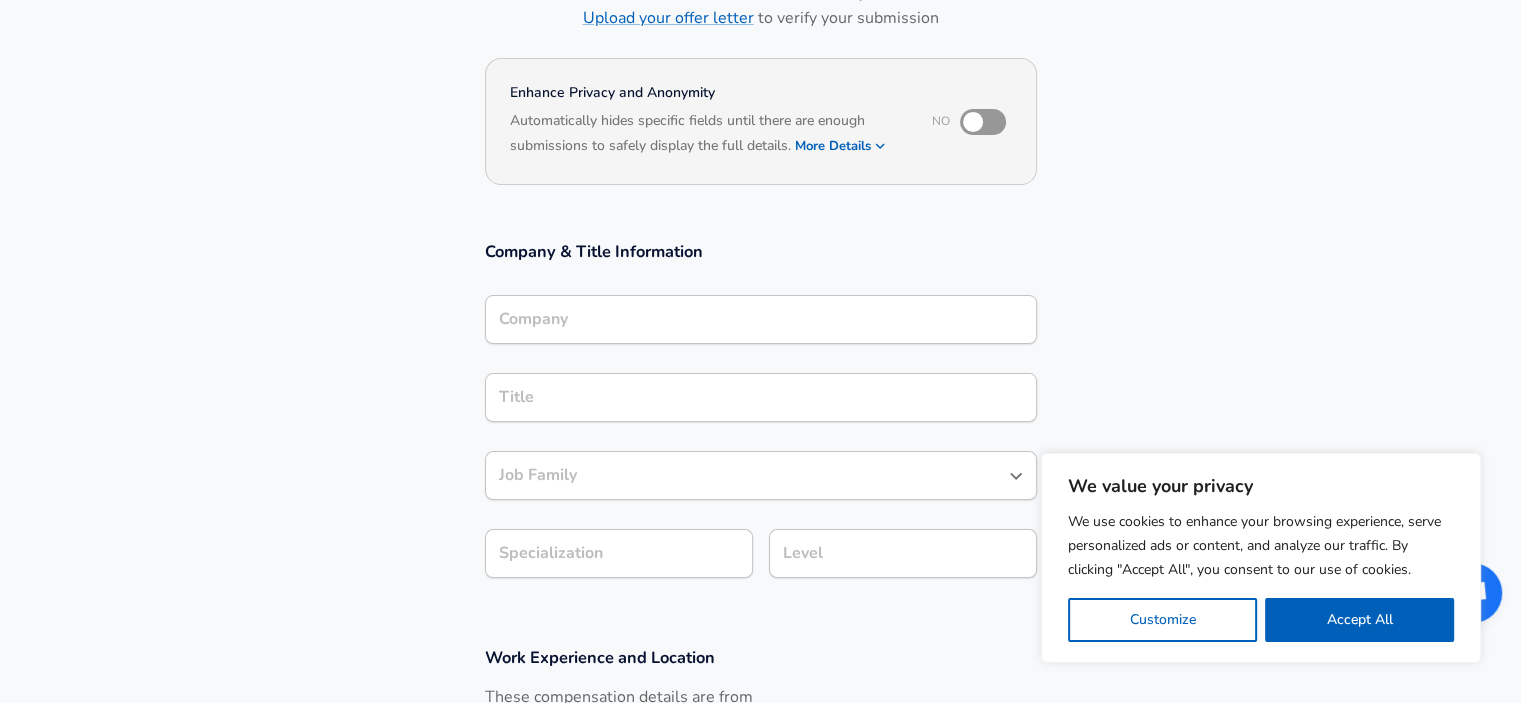 click on "Company Company" at bounding box center [761, 322] 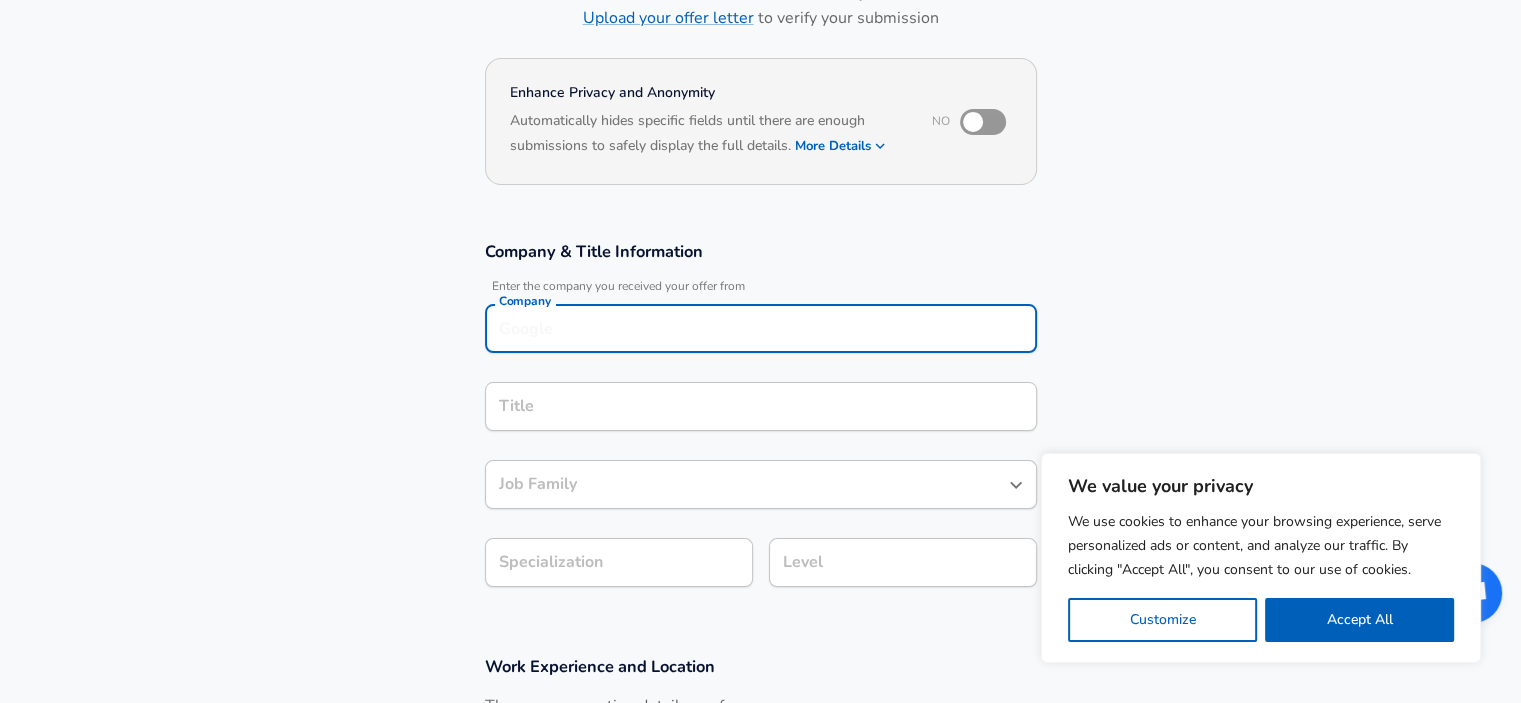 scroll, scrollTop: 159, scrollLeft: 0, axis: vertical 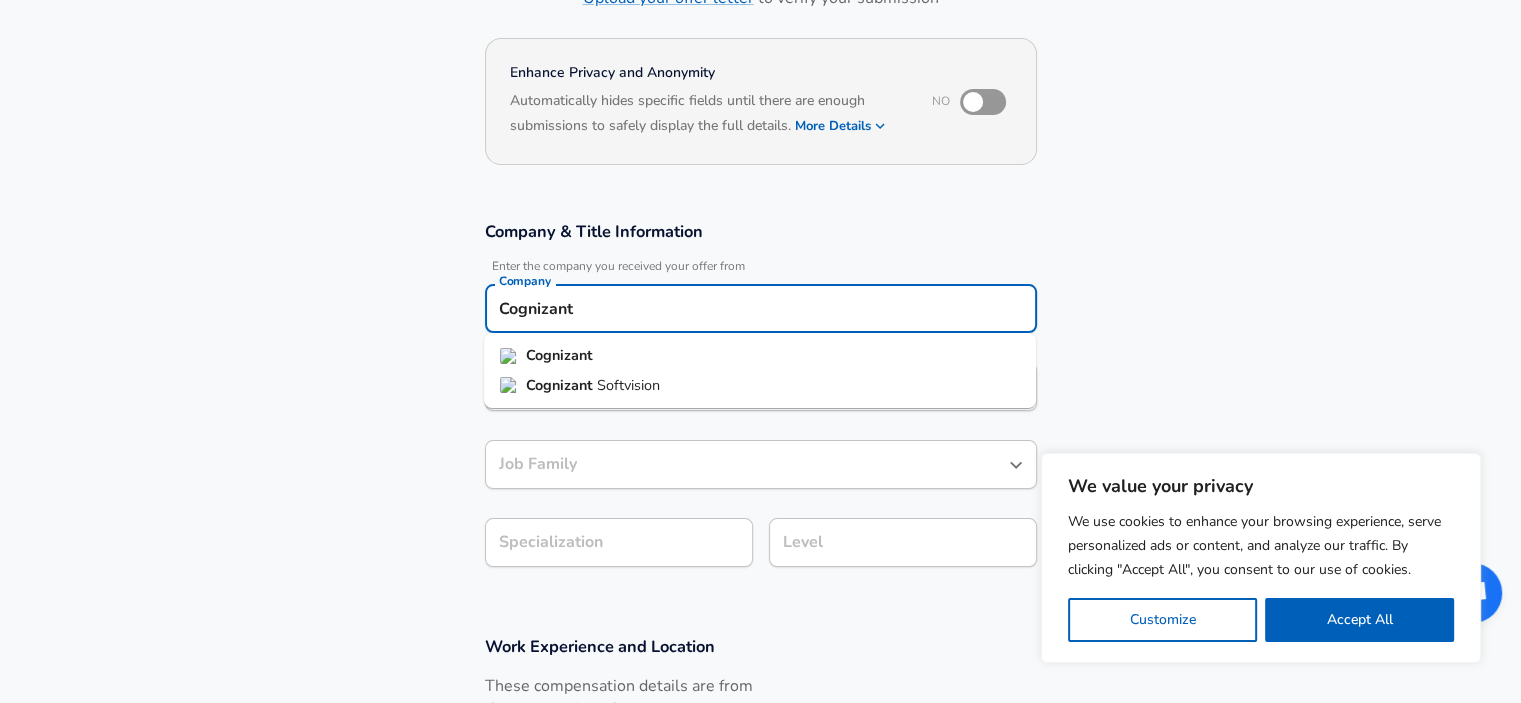 click on "Cognizant" at bounding box center (559, 355) 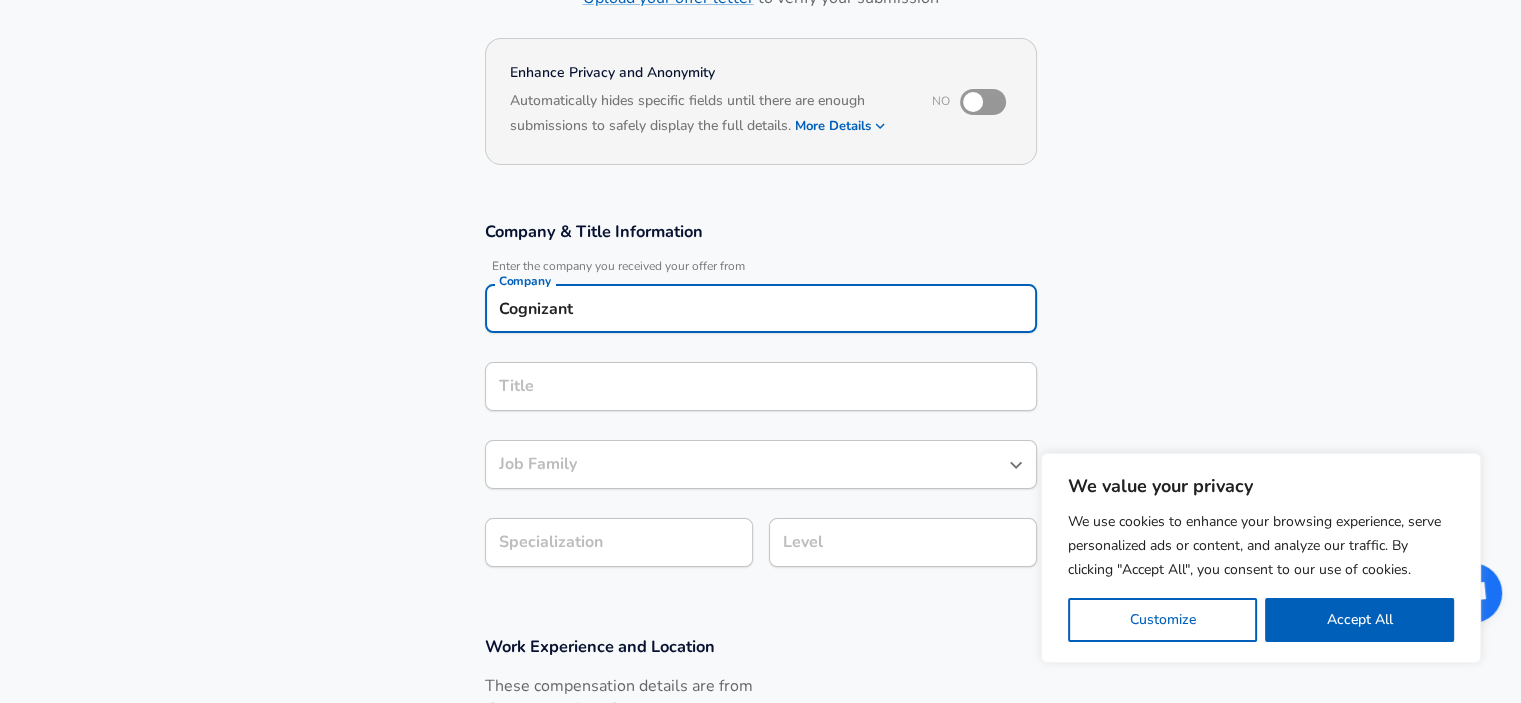type on "Cognizant" 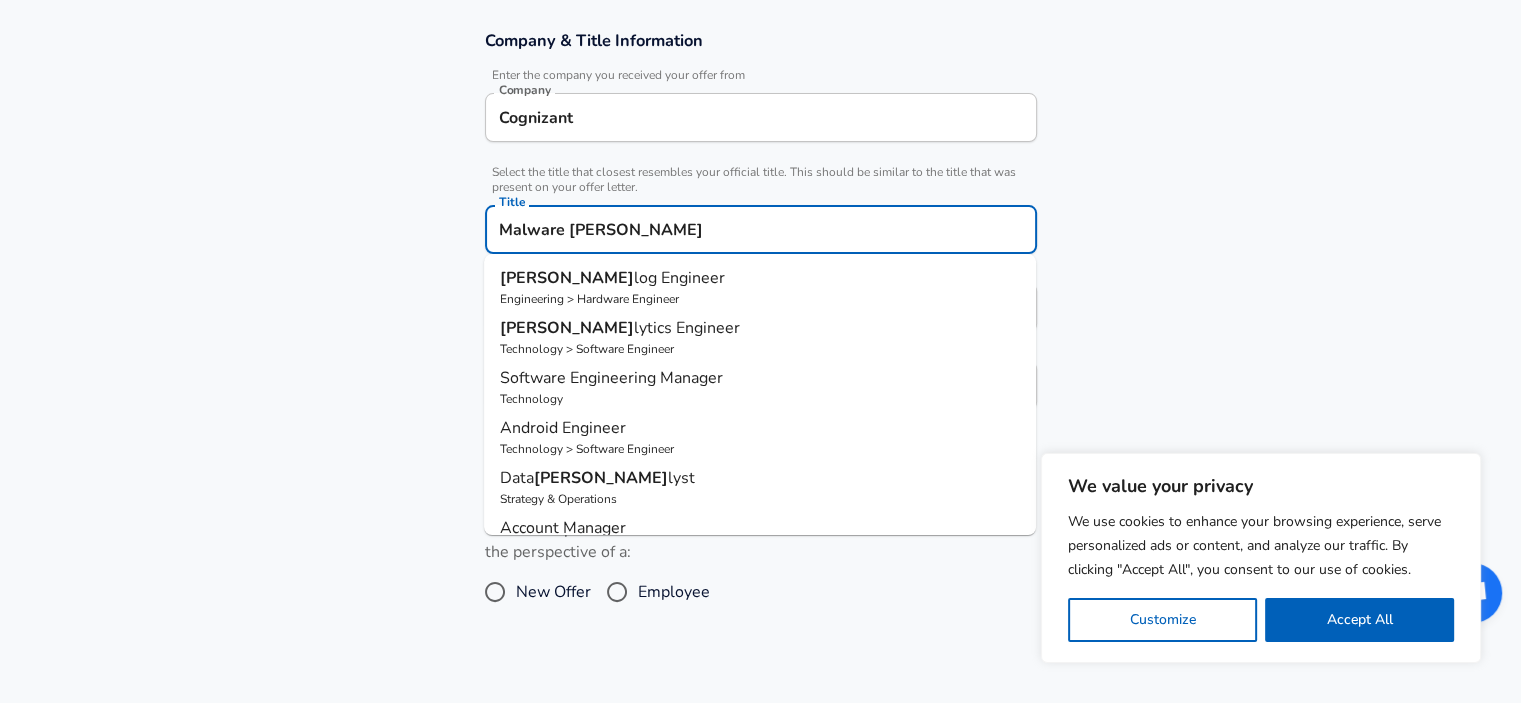 scroll, scrollTop: 348, scrollLeft: 0, axis: vertical 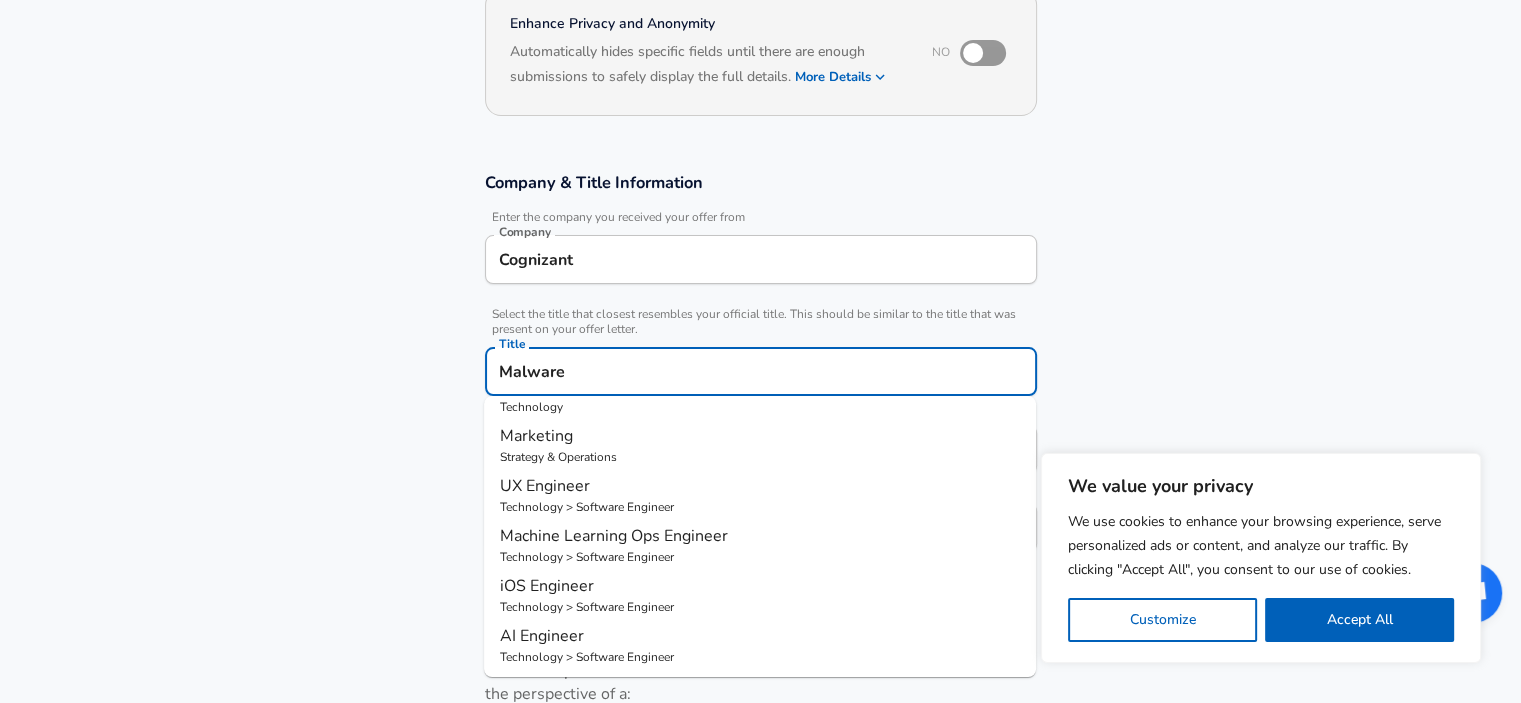 type on "Malware" 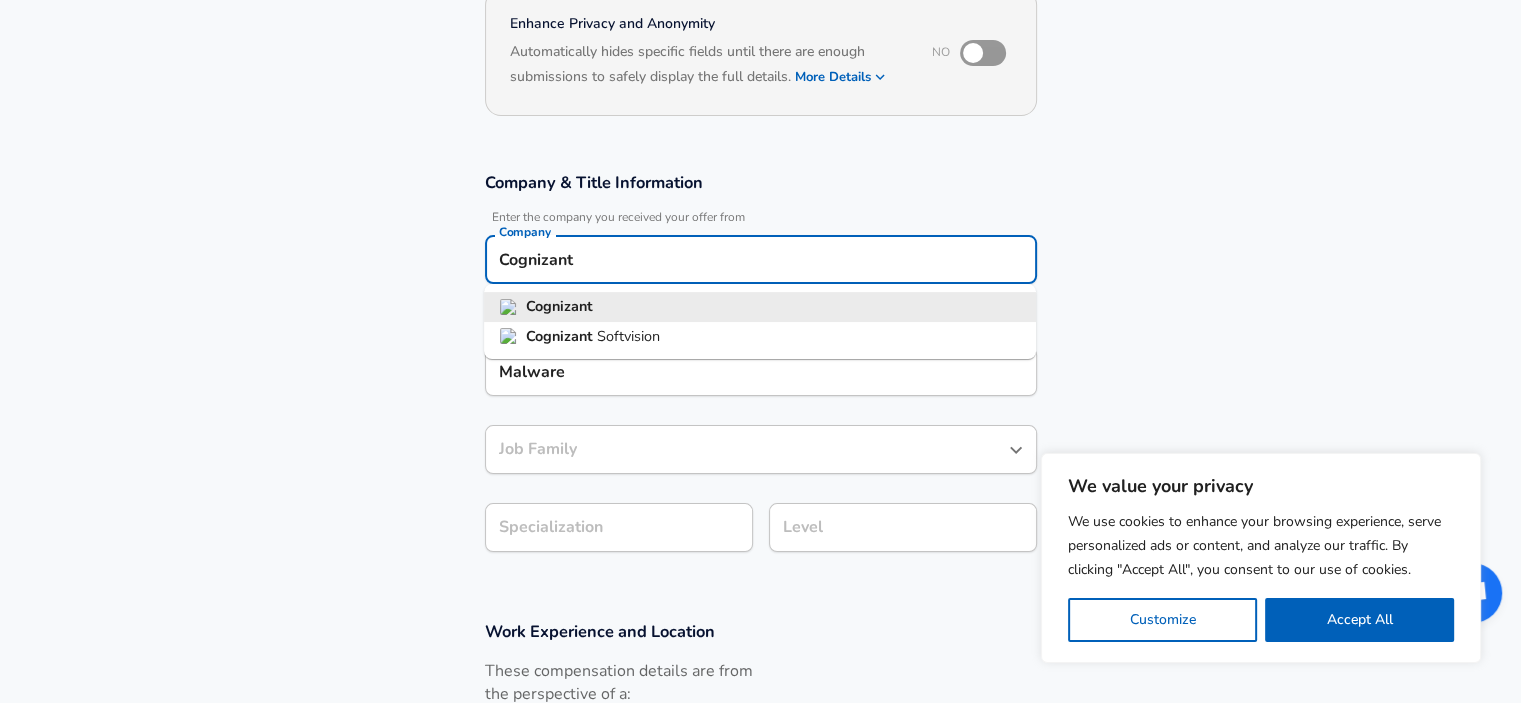 click on "Cognizant" at bounding box center (761, 259) 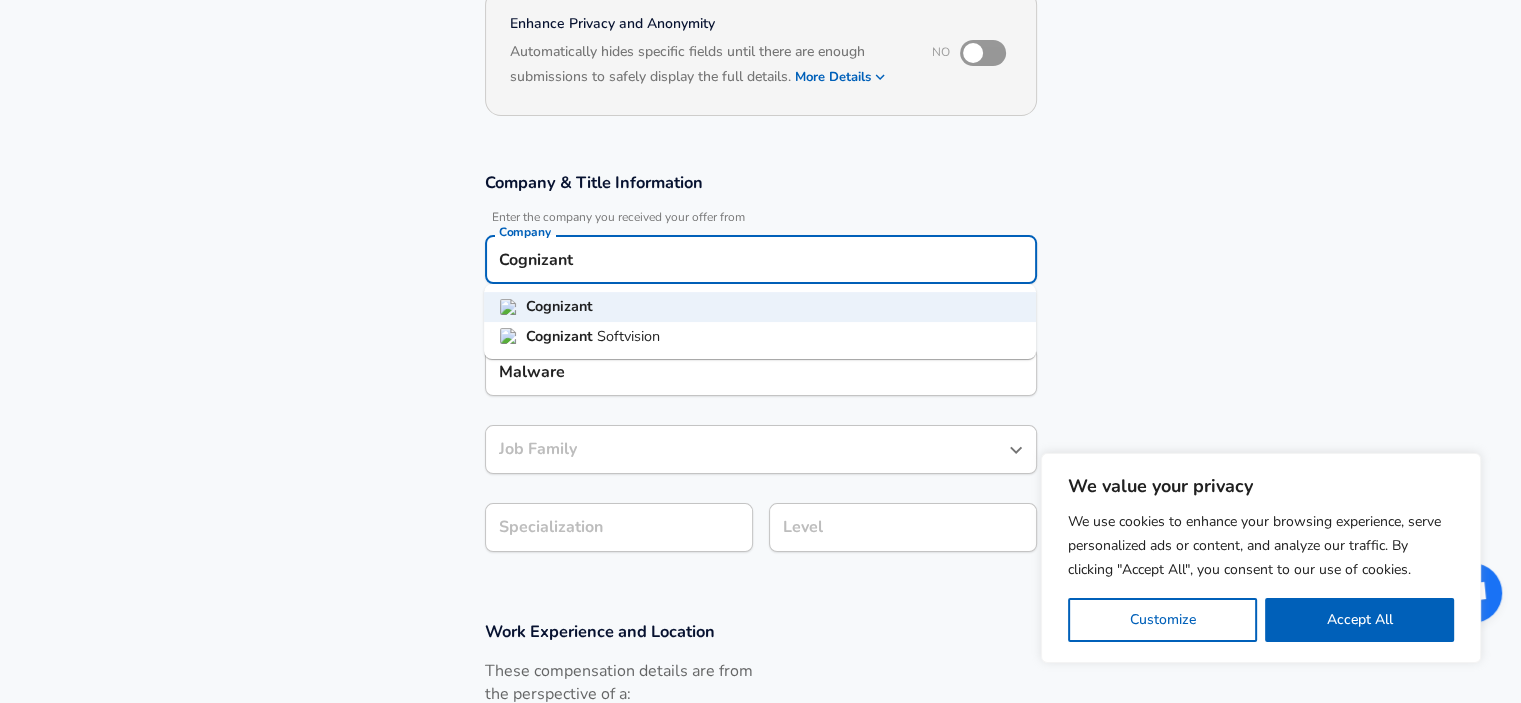 click on "Softvision" at bounding box center (628, 336) 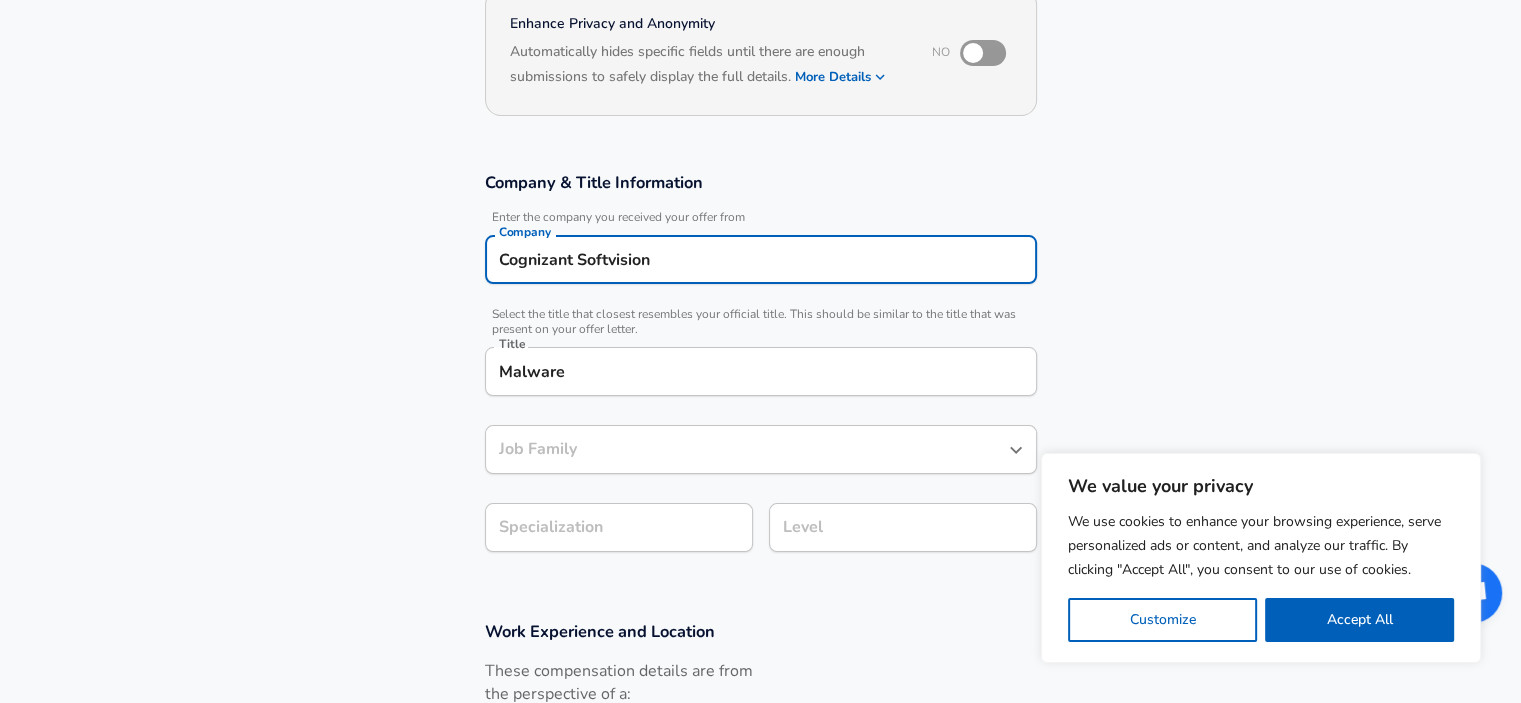 click on "Malware Title" at bounding box center (761, 371) 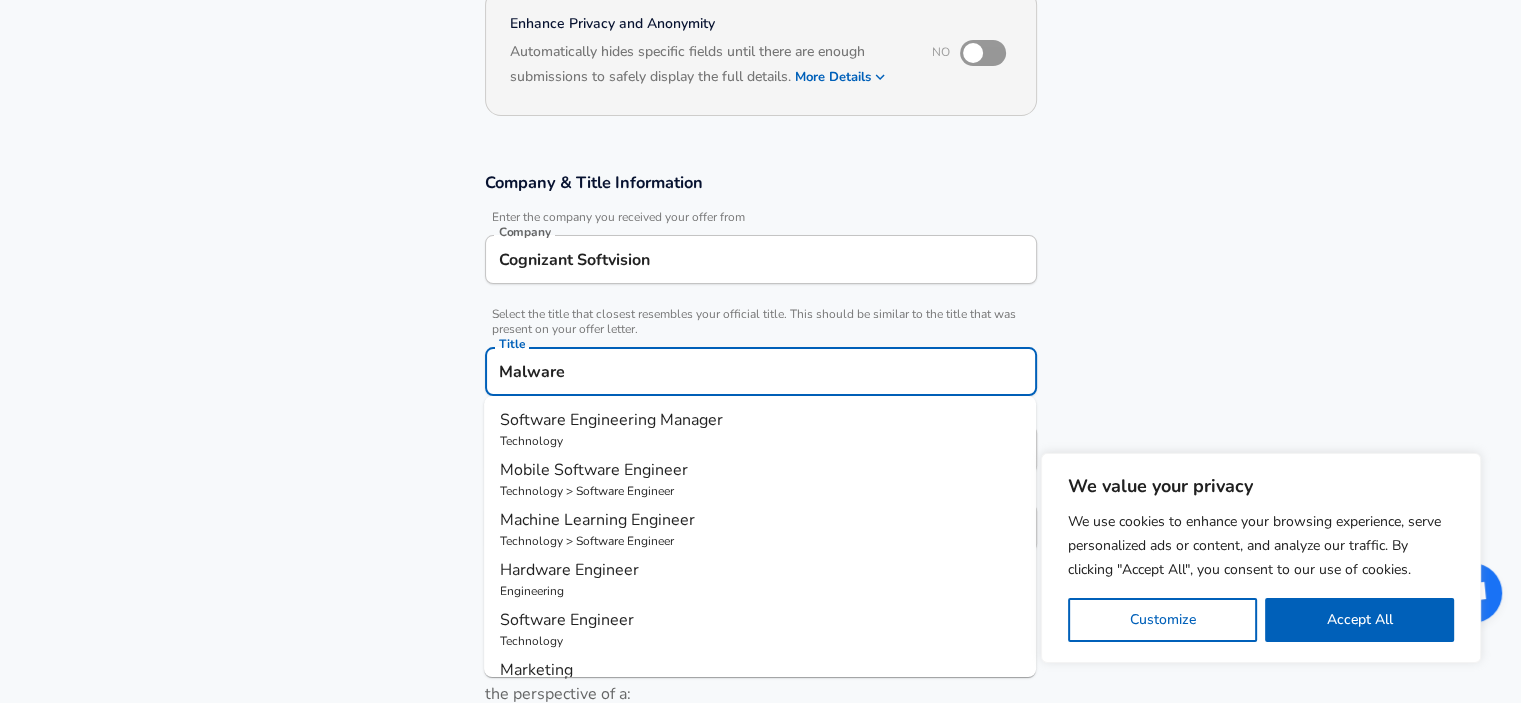 click on "Malware Title" at bounding box center (761, 371) 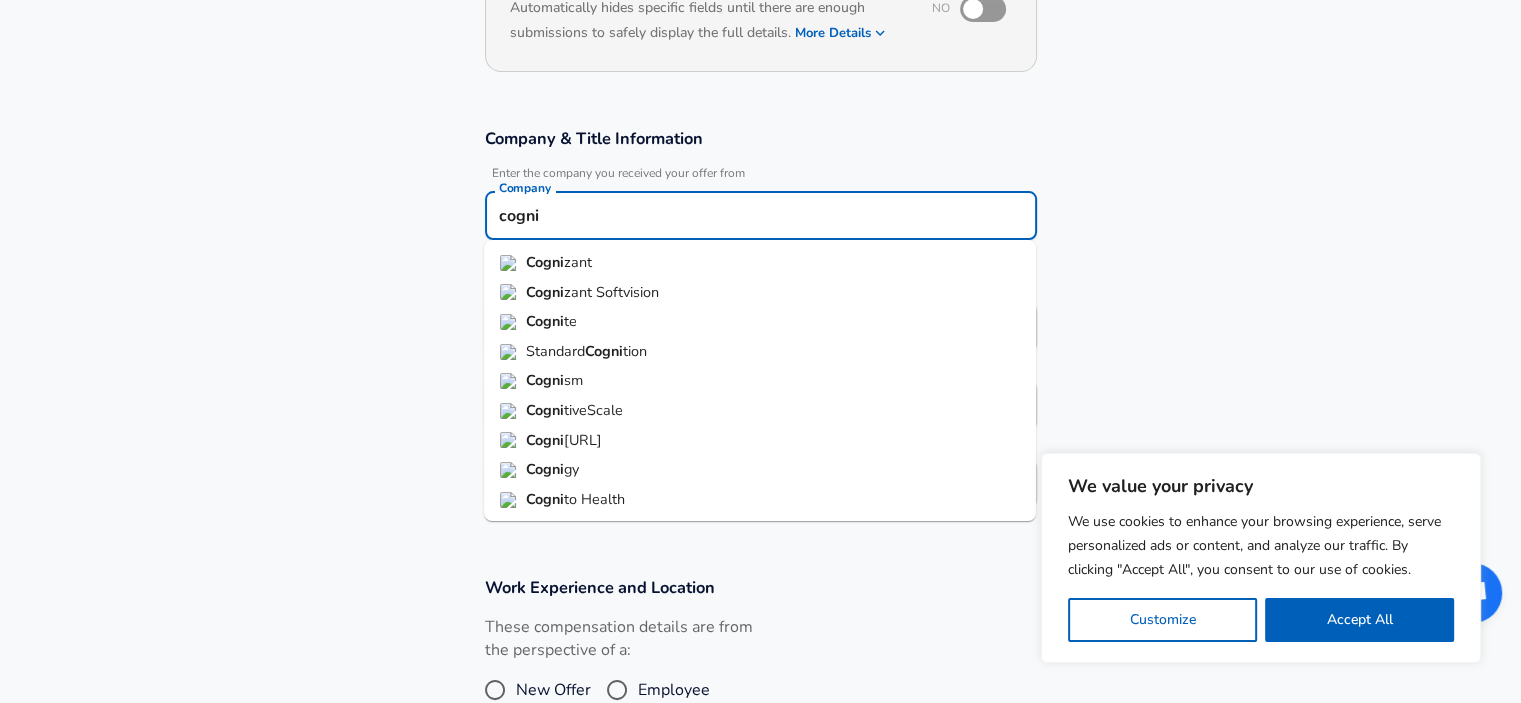 scroll, scrollTop: 252, scrollLeft: 0, axis: vertical 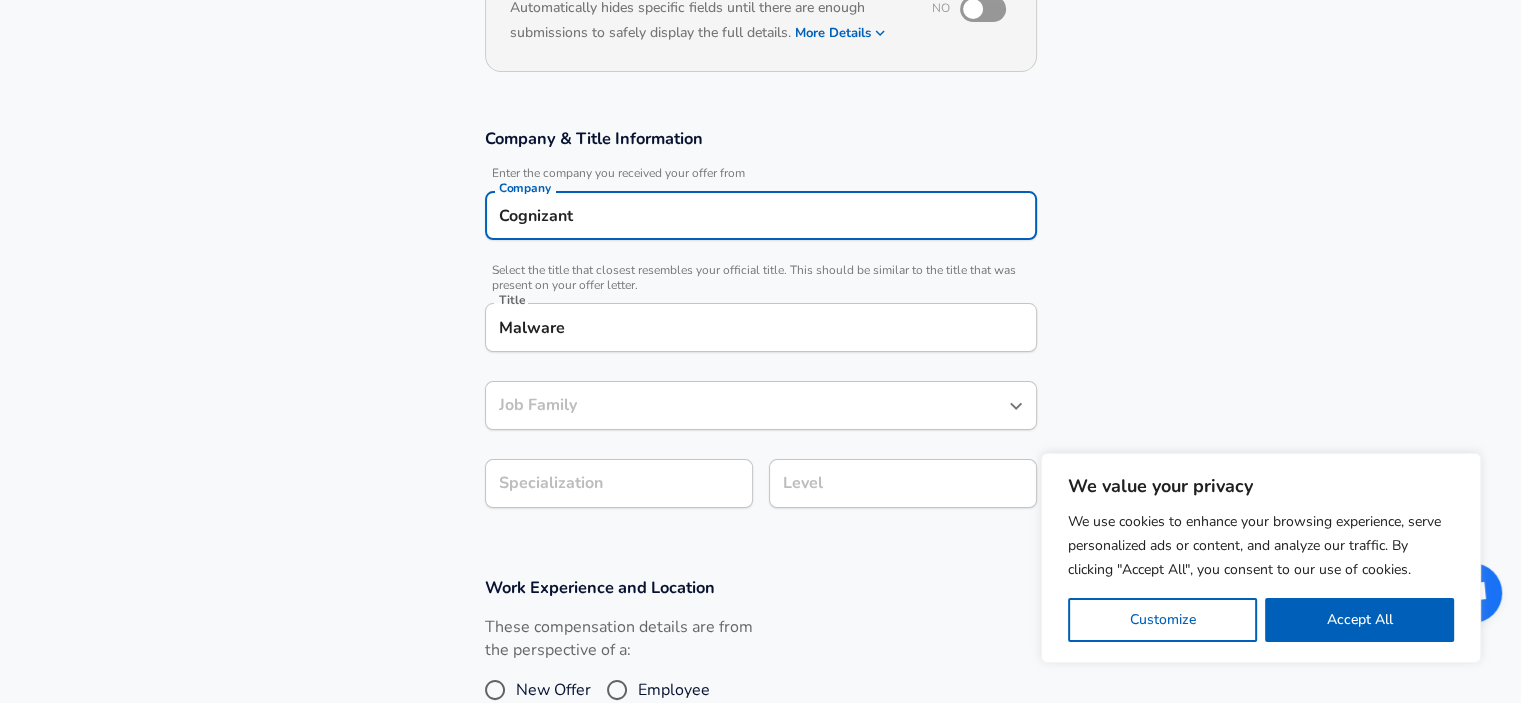 type on "Cognizant" 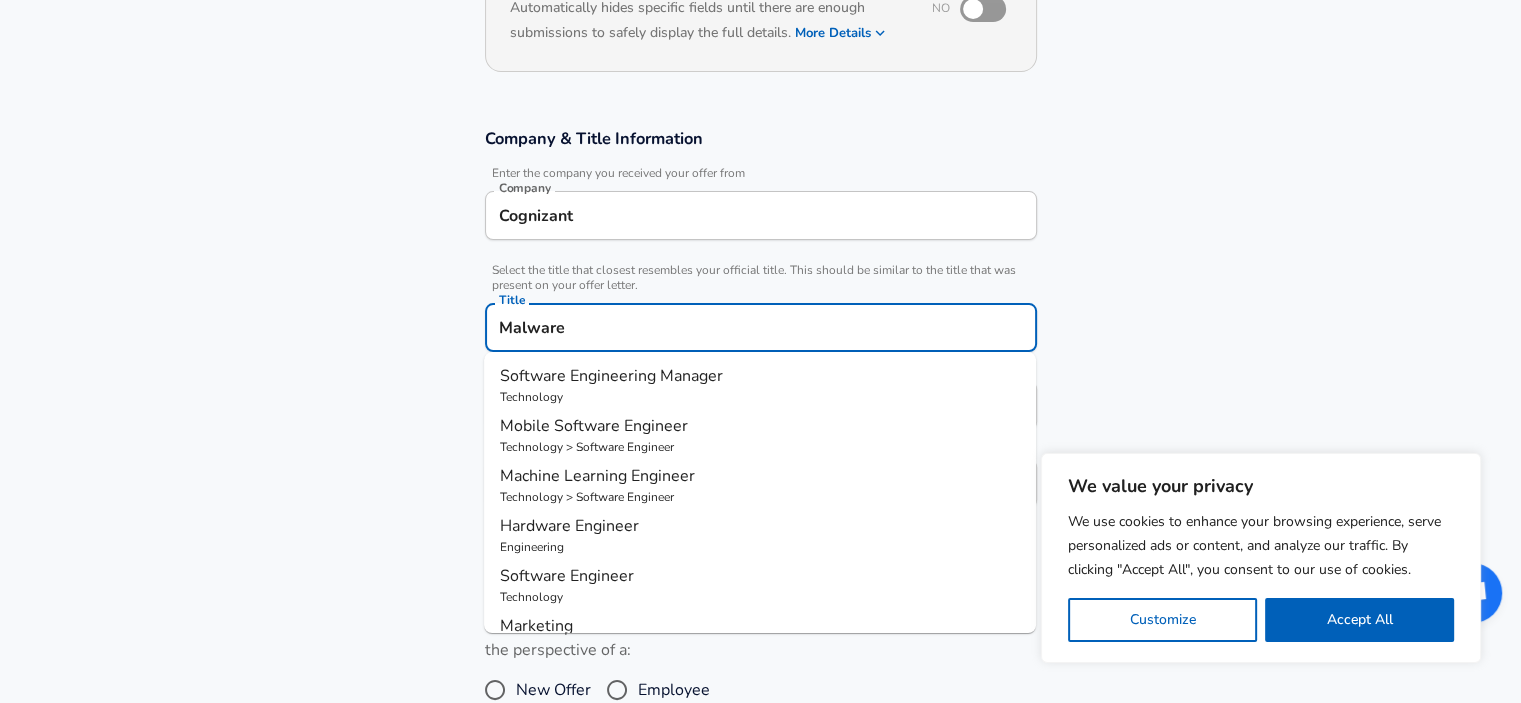 click on "Malware" at bounding box center [761, 327] 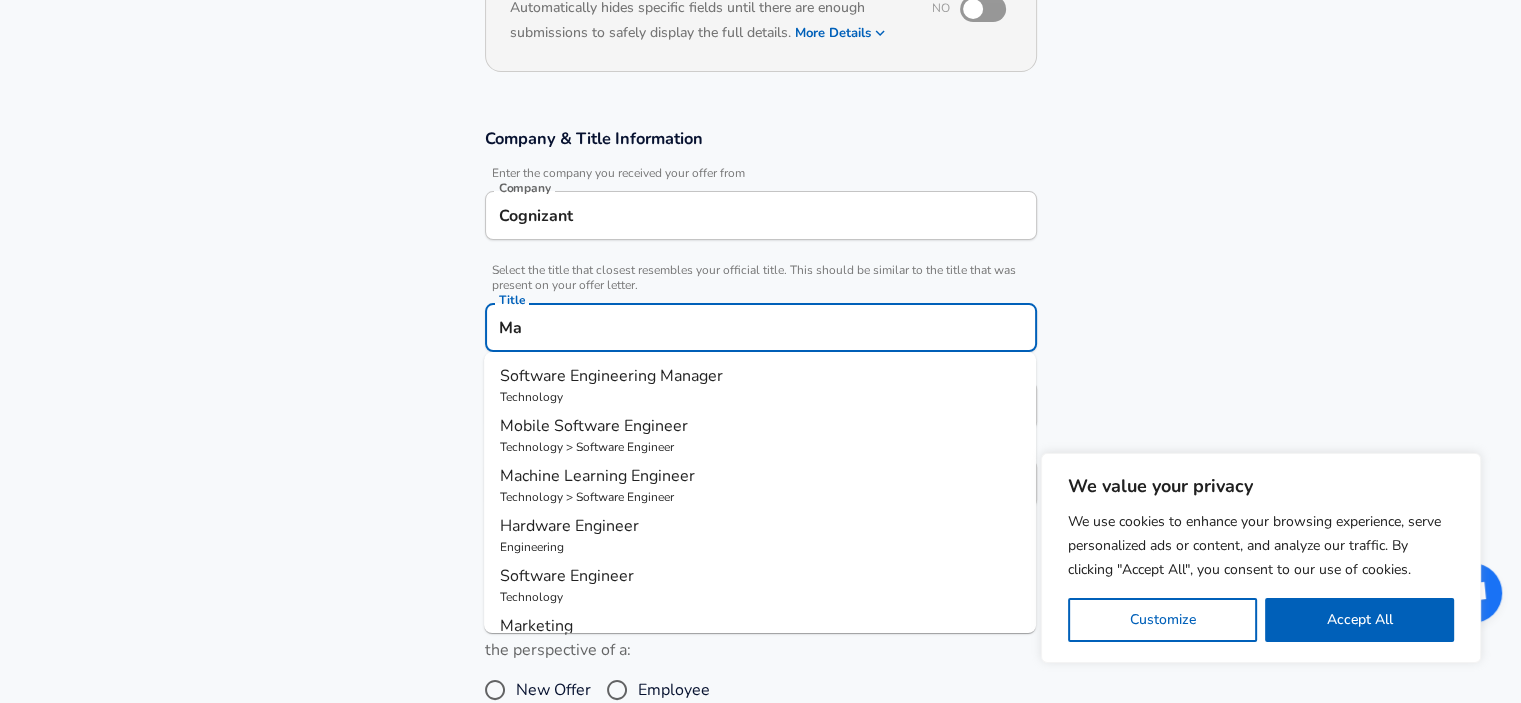 type on "M" 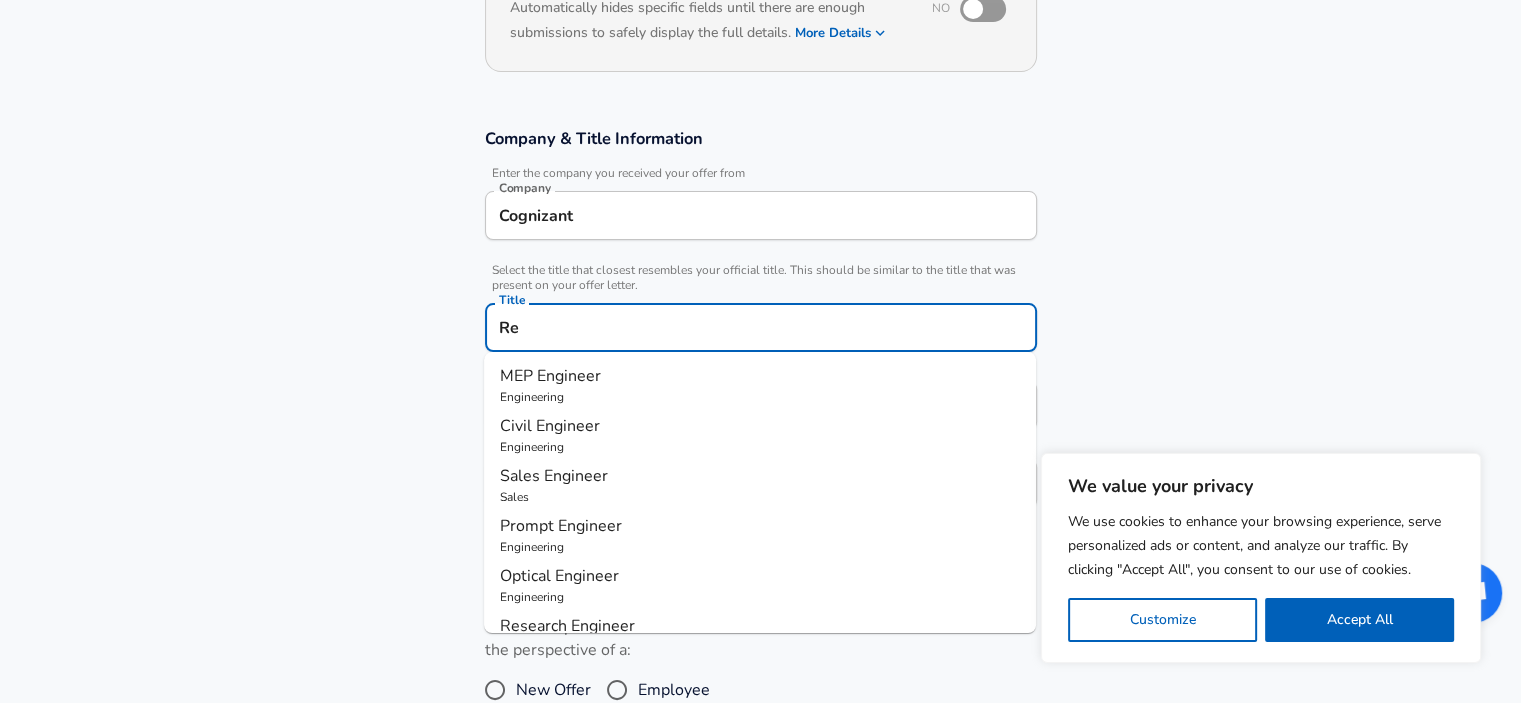 type on "R" 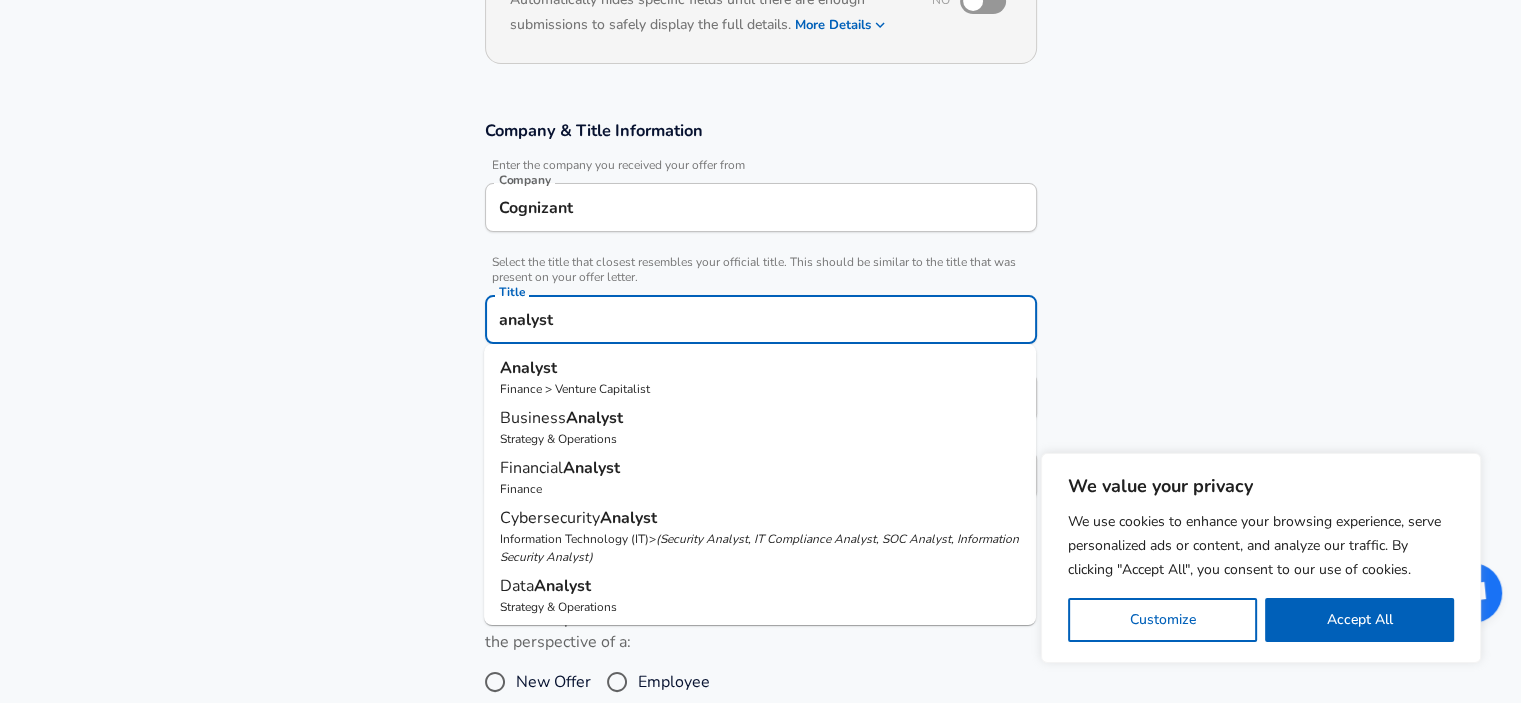 scroll, scrollTop: 272, scrollLeft: 0, axis: vertical 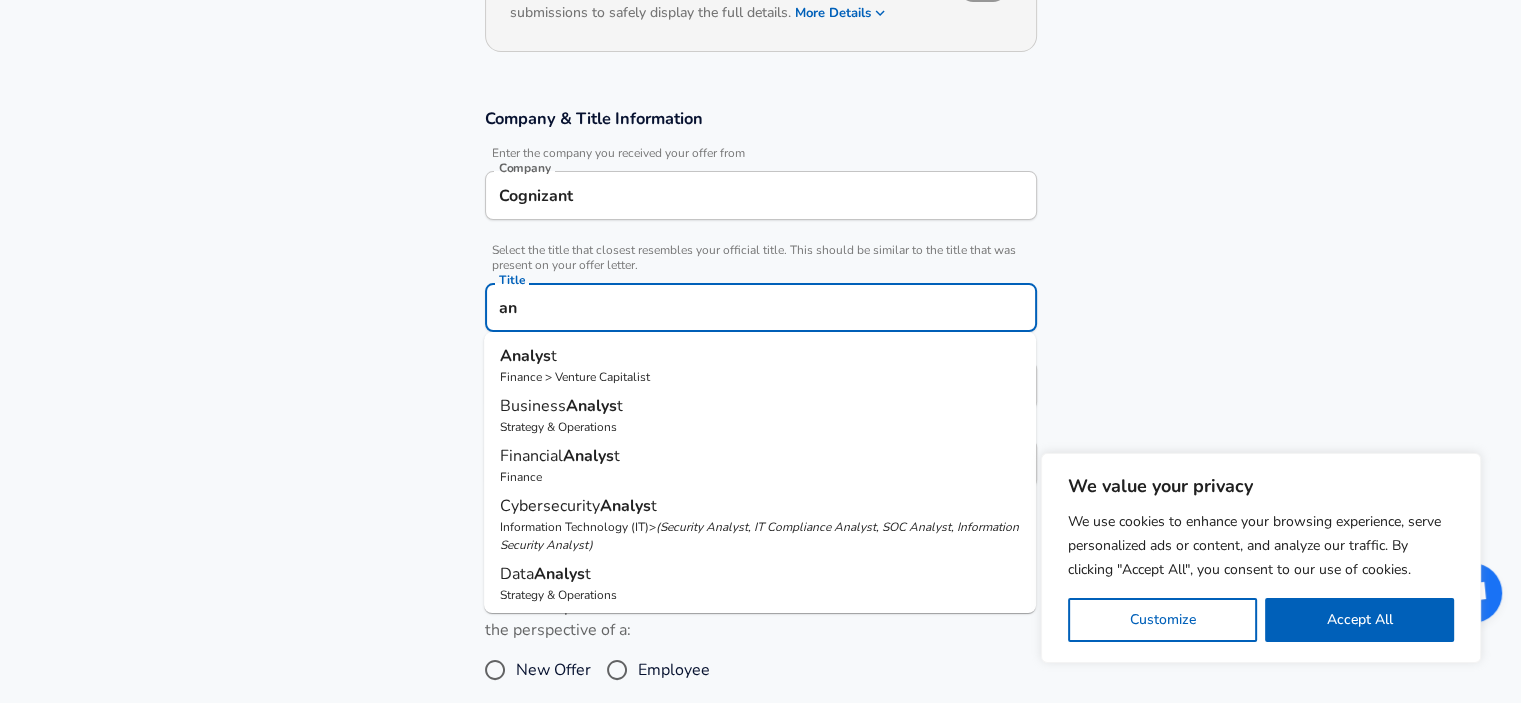 type on "a" 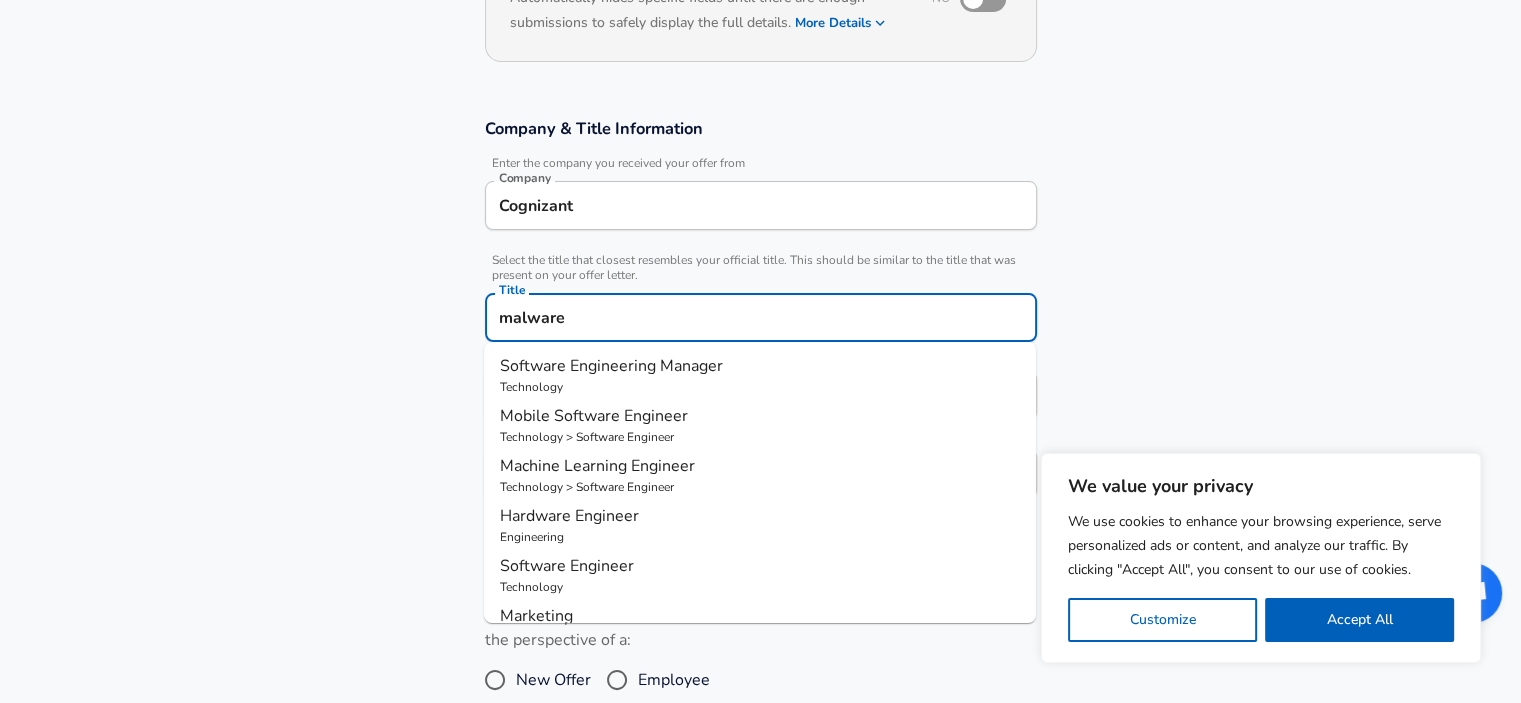 scroll, scrollTop: 284, scrollLeft: 0, axis: vertical 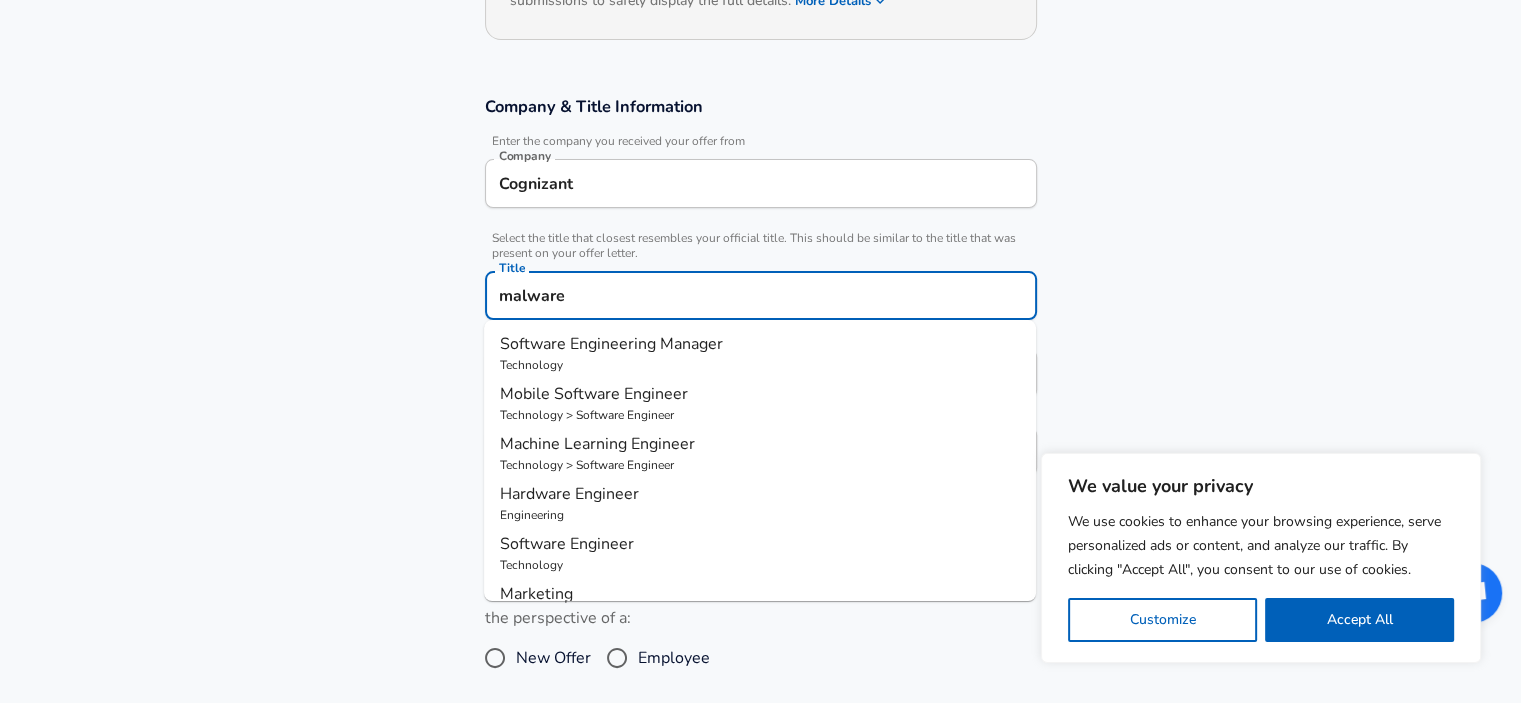 click on "Mobile Software Engineer" at bounding box center [594, 394] 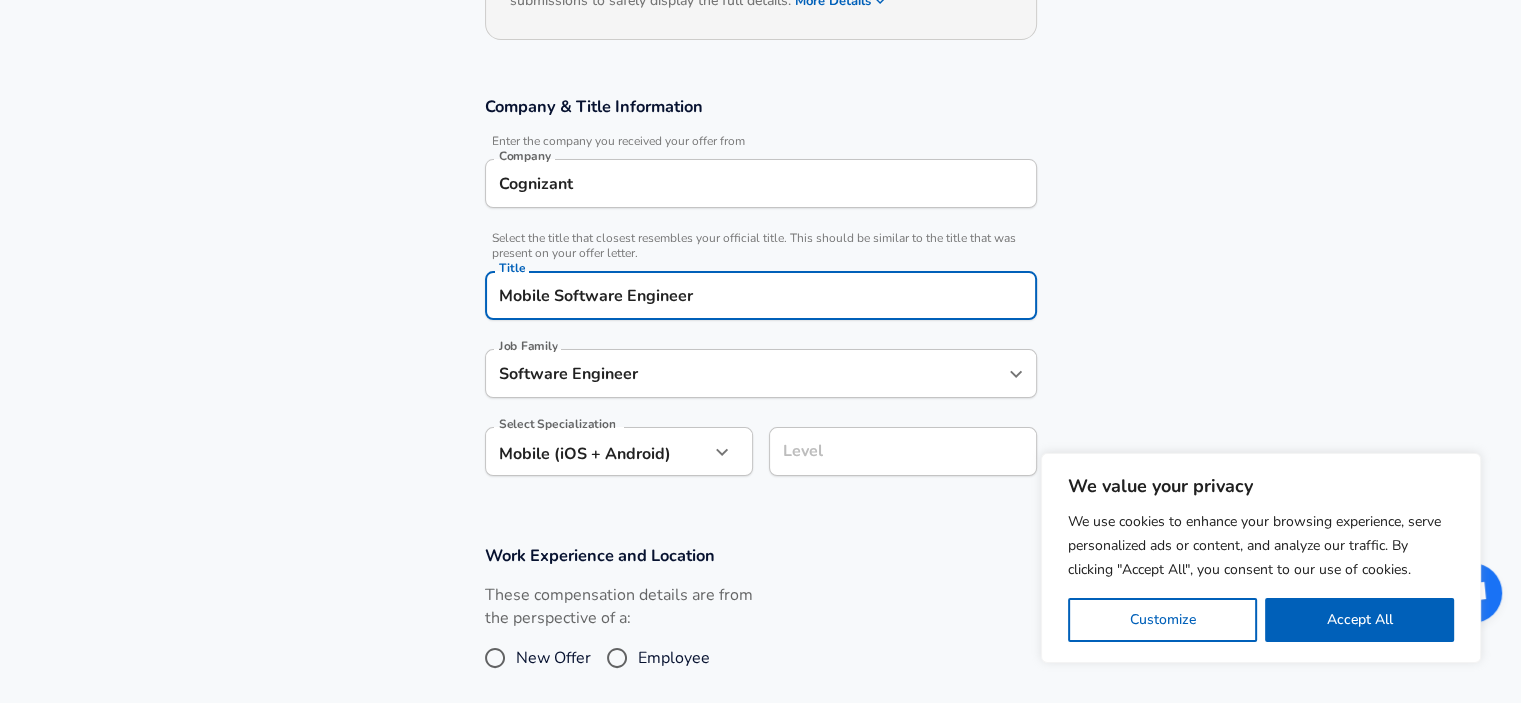 type on "Mobile Software Engineer" 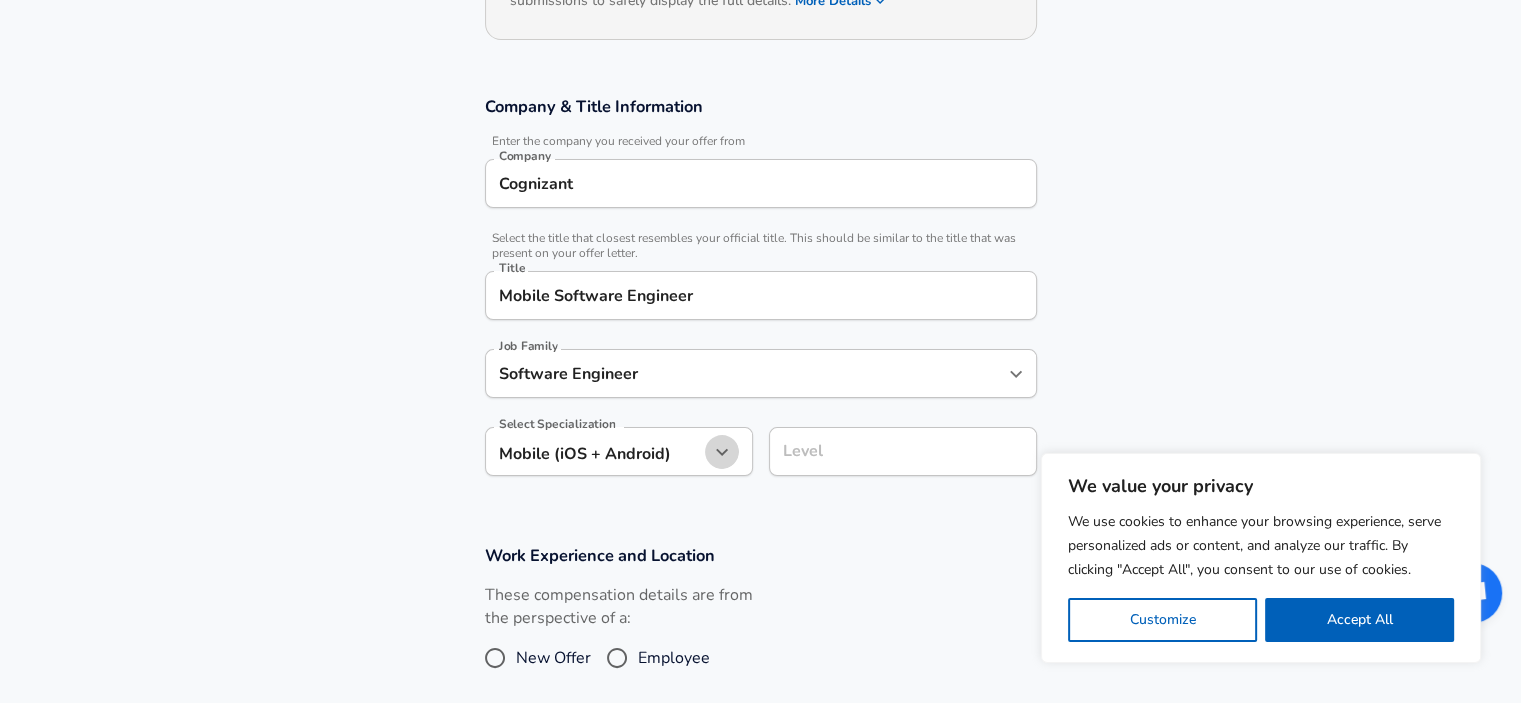 click 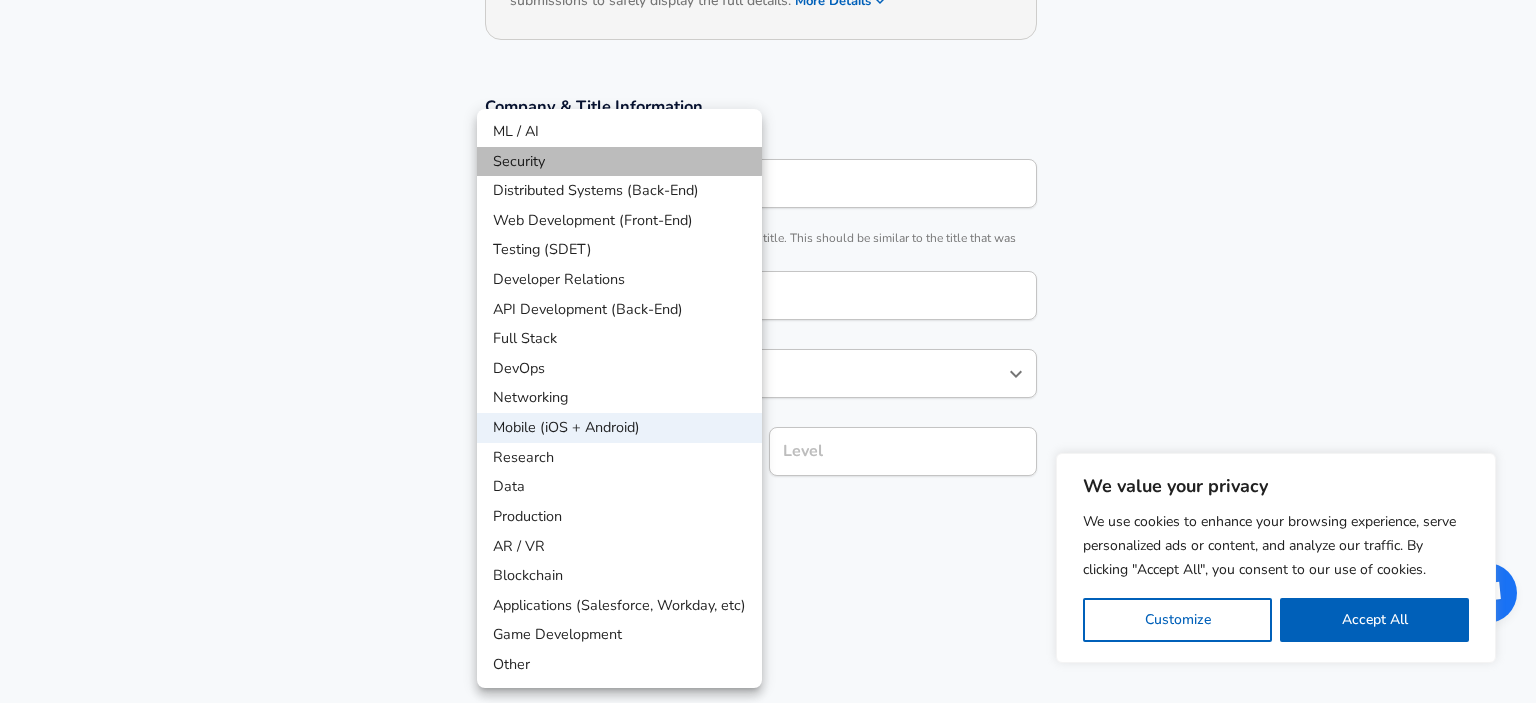 click on "Security" at bounding box center (619, 162) 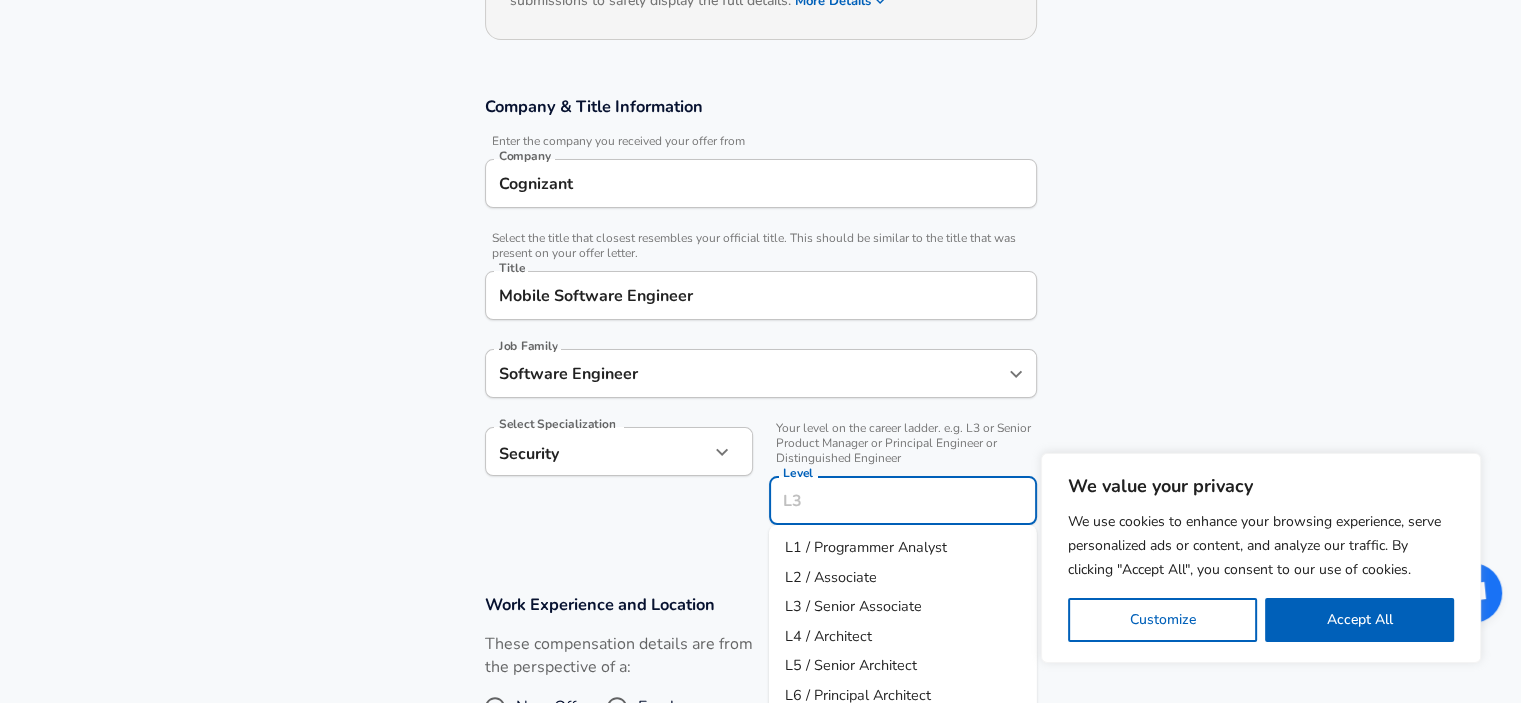 scroll, scrollTop: 324, scrollLeft: 0, axis: vertical 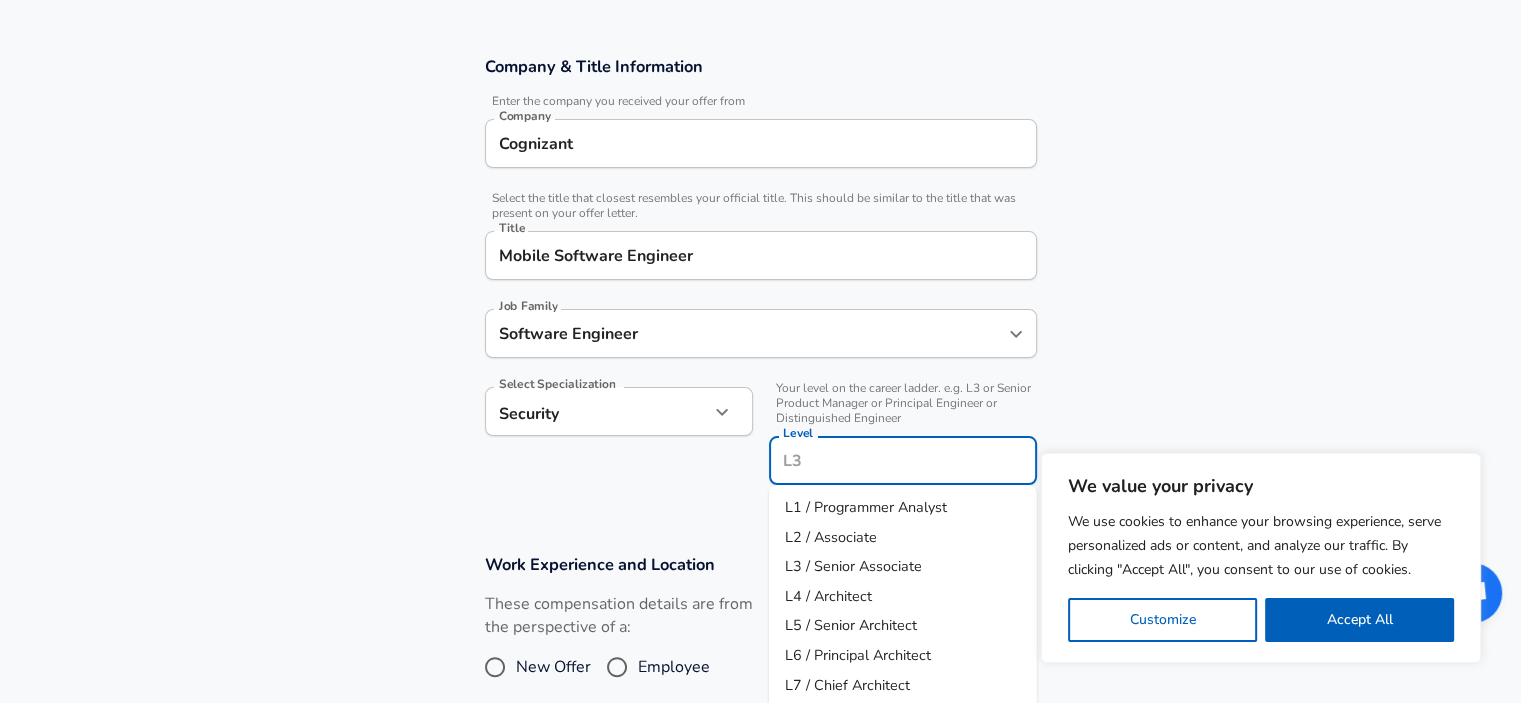 click on "Level" at bounding box center [903, 460] 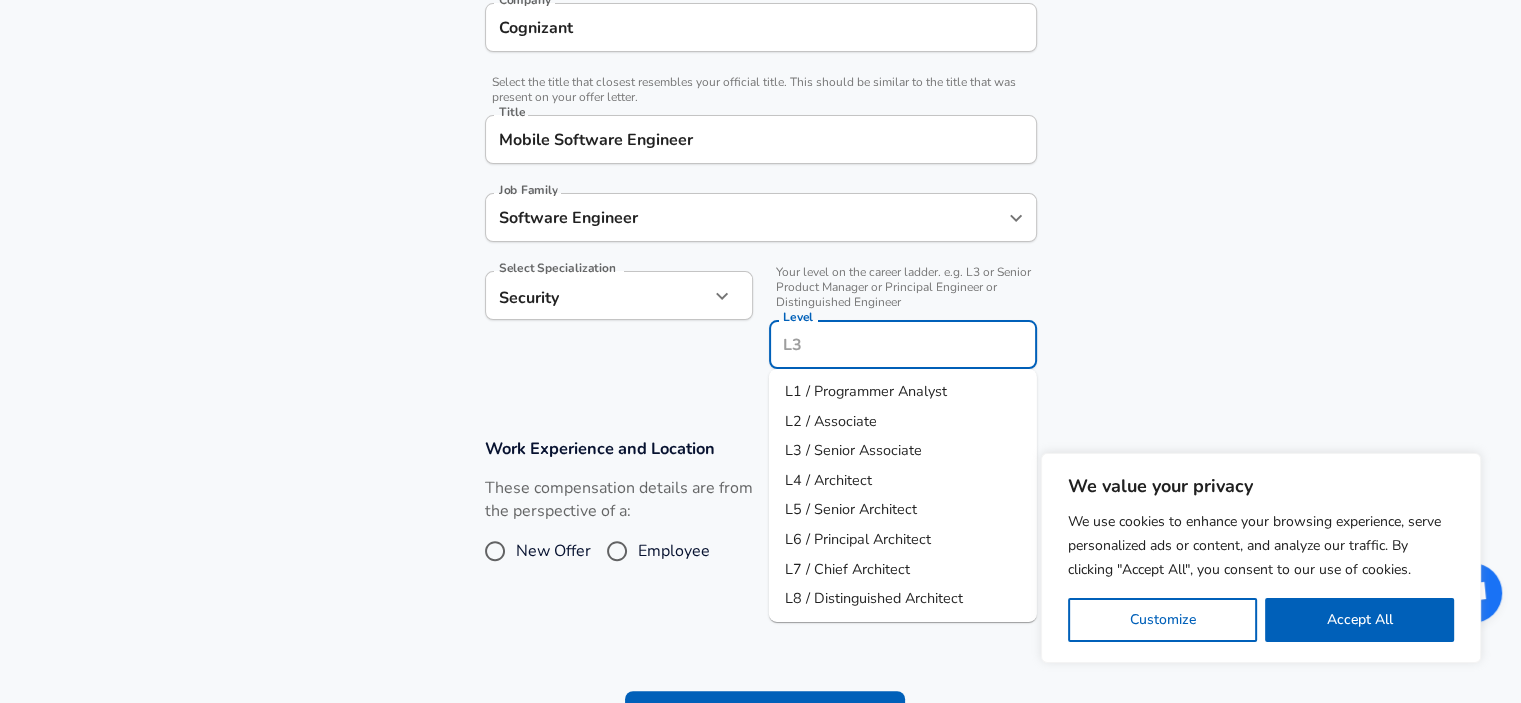 scroll, scrollTop: 440, scrollLeft: 0, axis: vertical 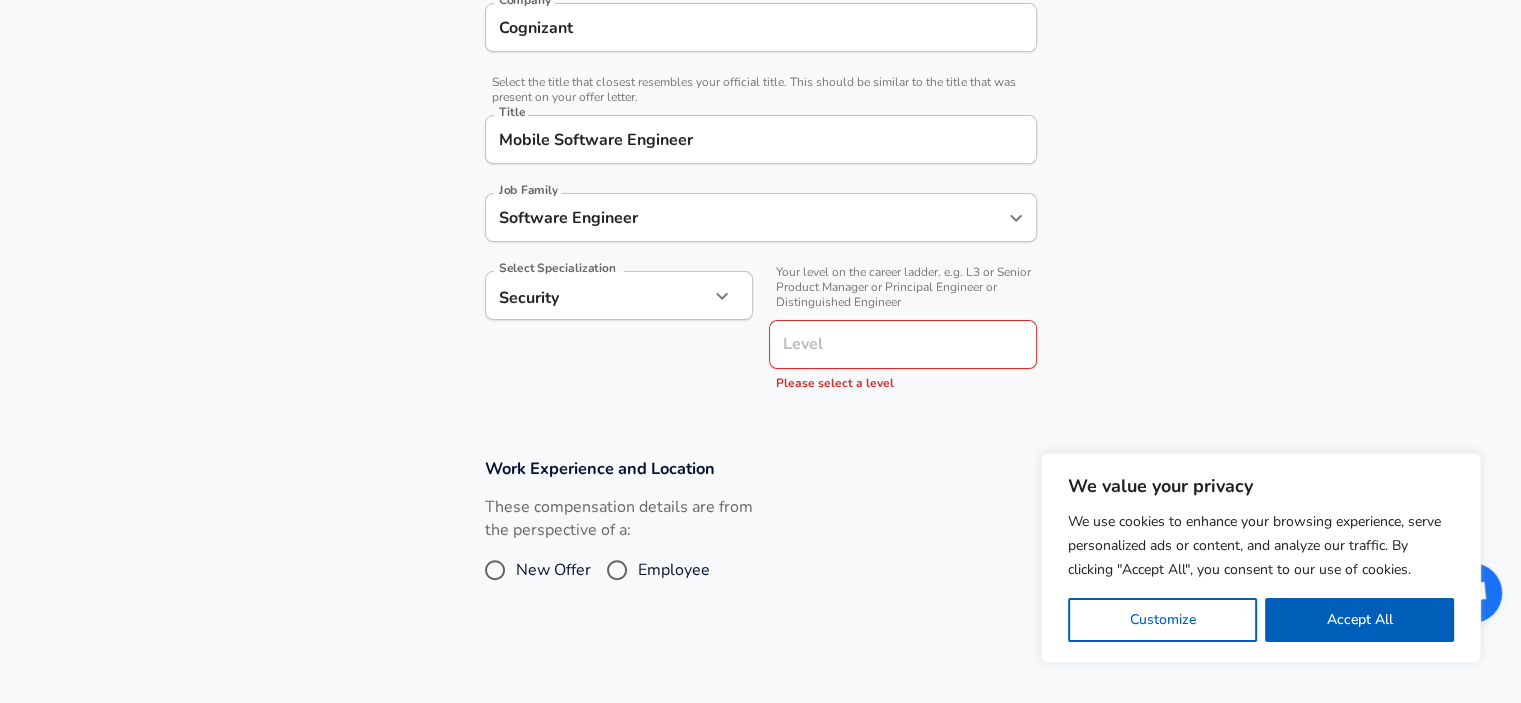 click on "Level" at bounding box center (903, 344) 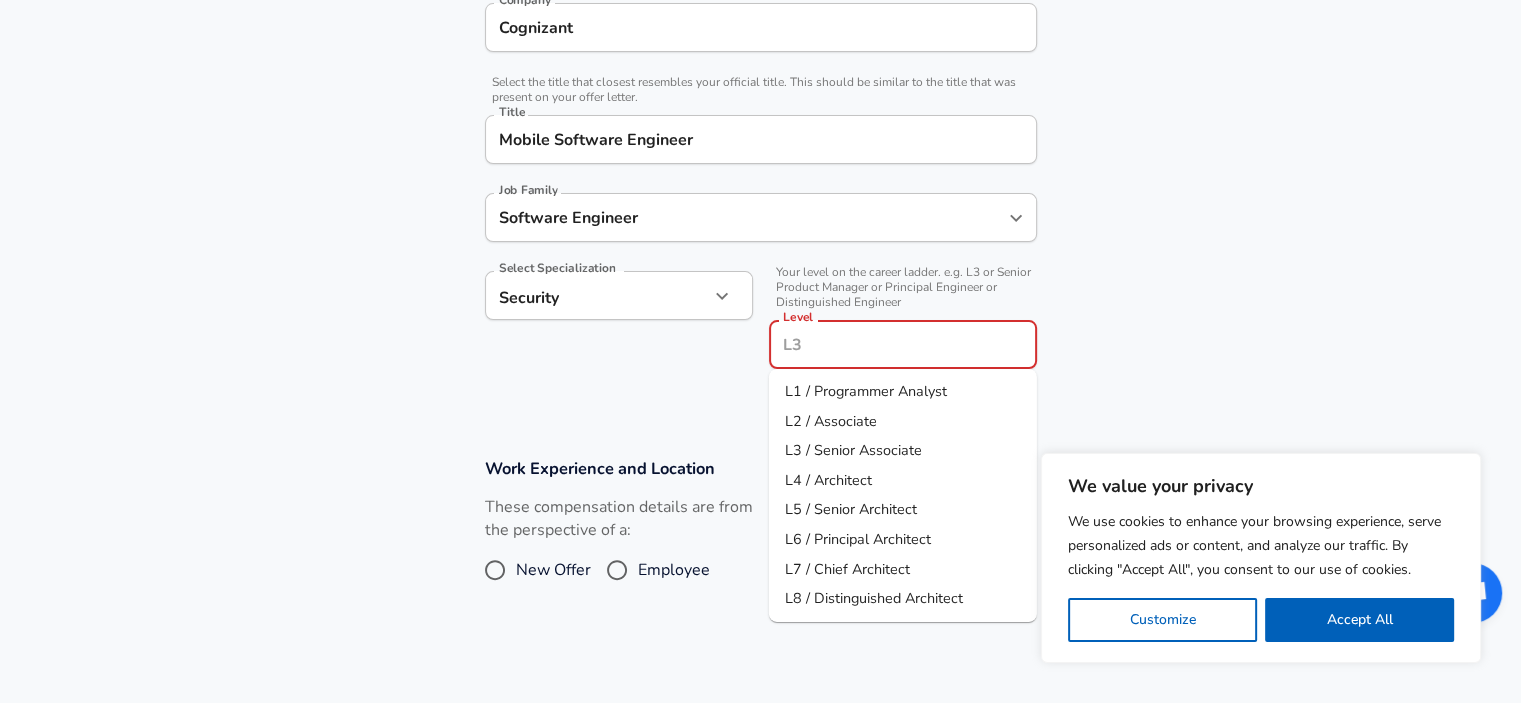 click on "L1 / Programmer Analyst" at bounding box center [866, 391] 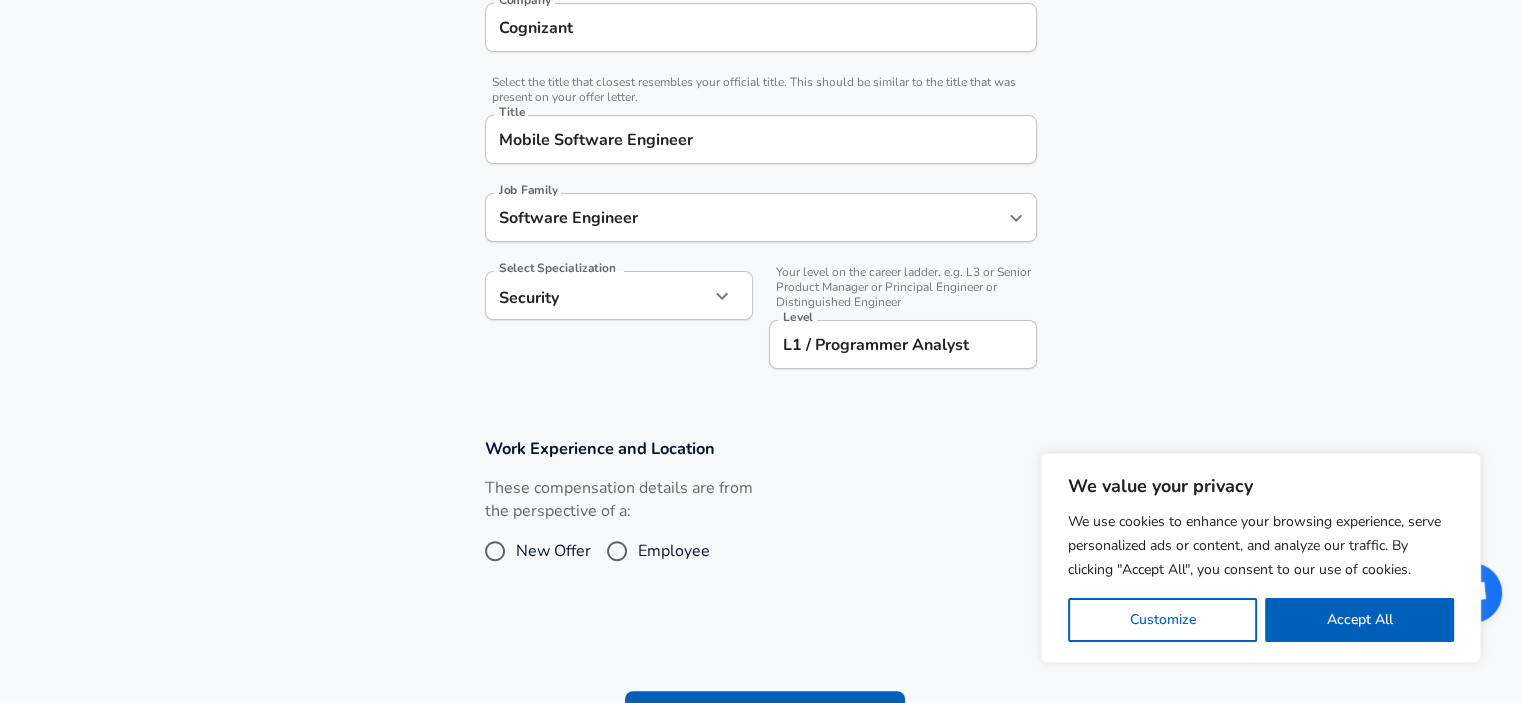 click on "Select Specialization Security Security Select Specialization" at bounding box center (611, 318) 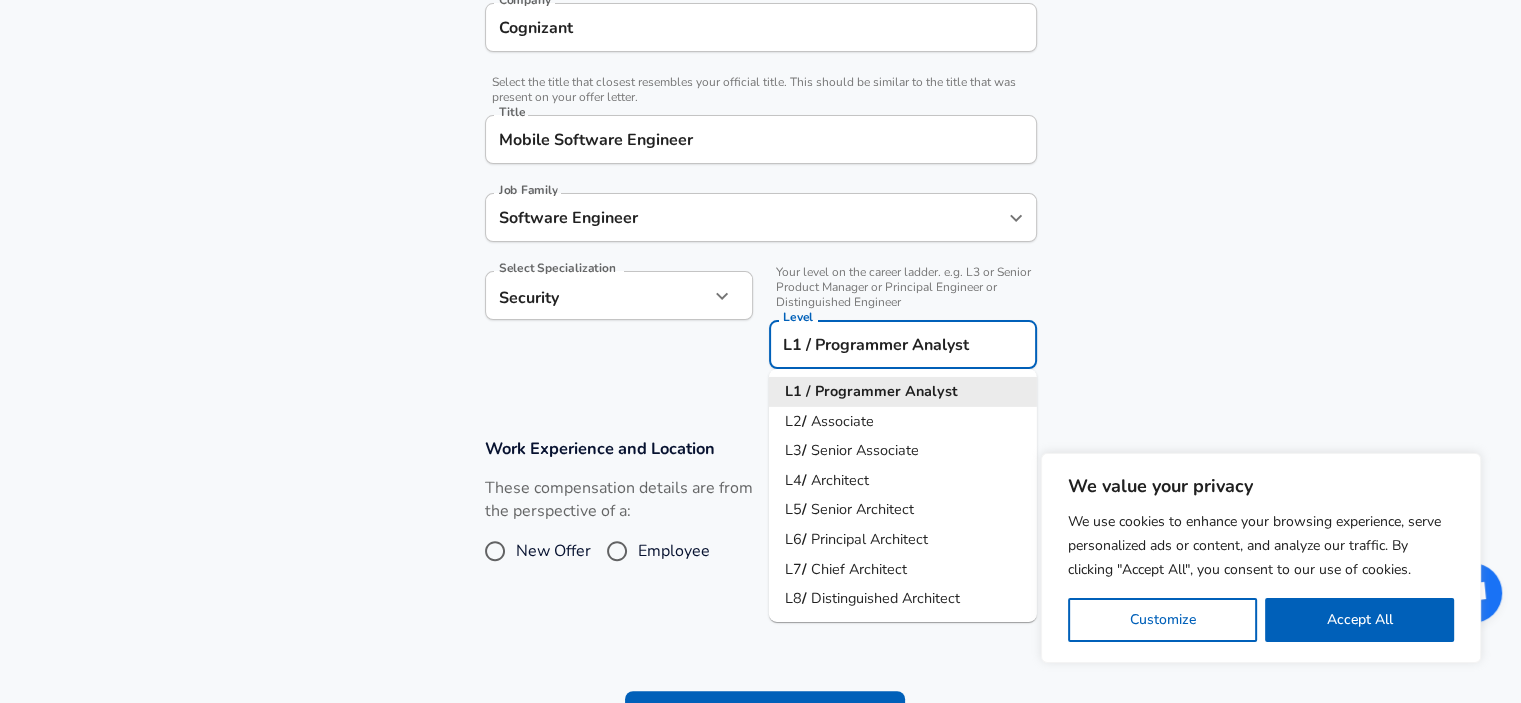click on "L1 / Programmer Analyst" at bounding box center [903, 344] 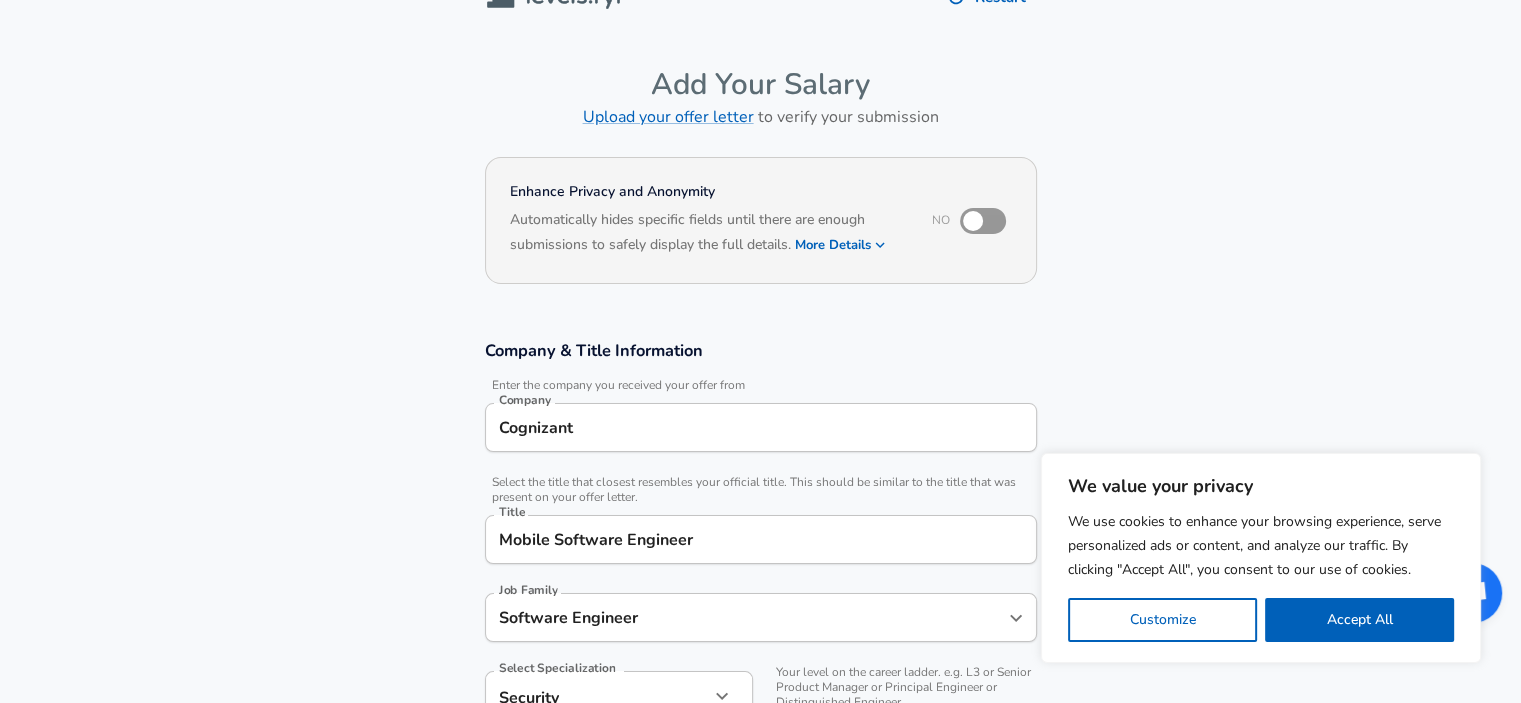 scroll, scrollTop: 39, scrollLeft: 0, axis: vertical 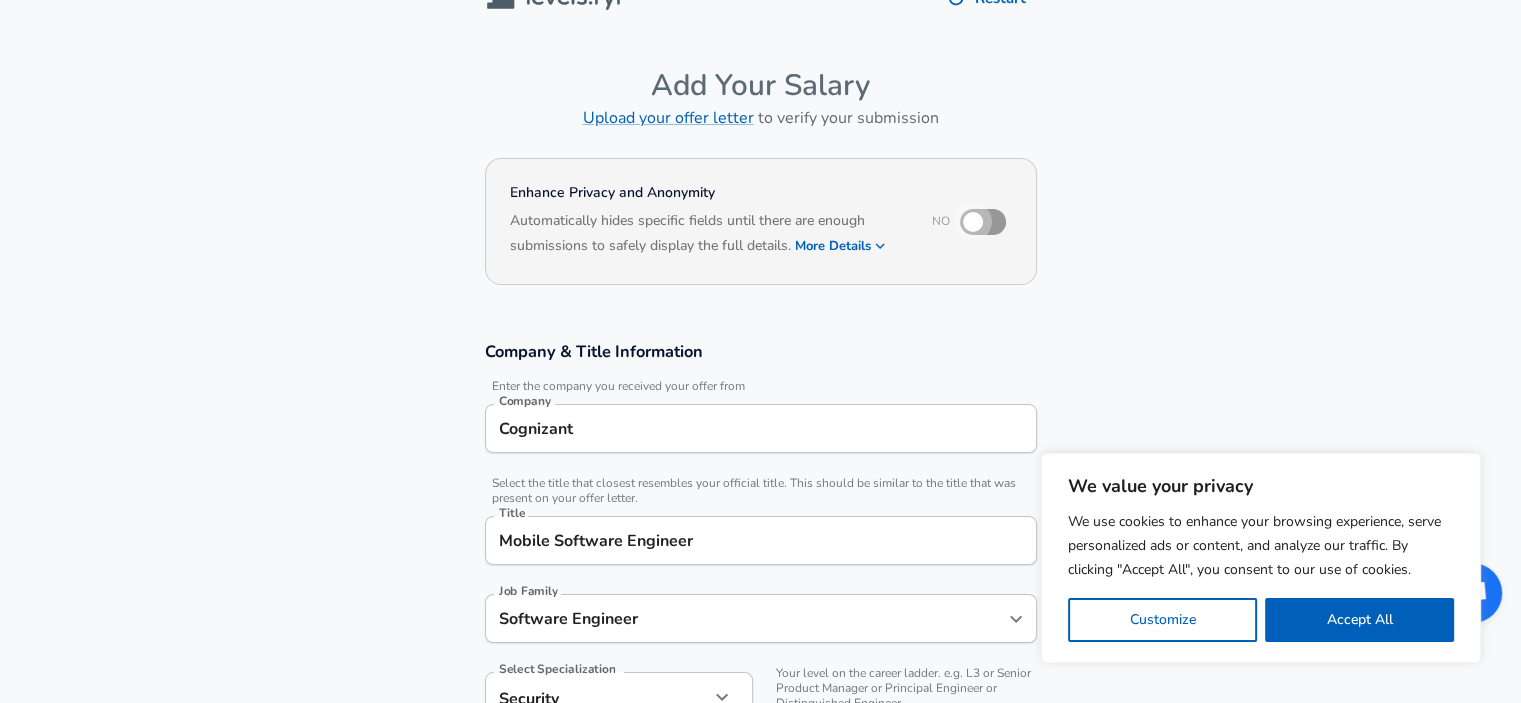 click at bounding box center (973, 222) 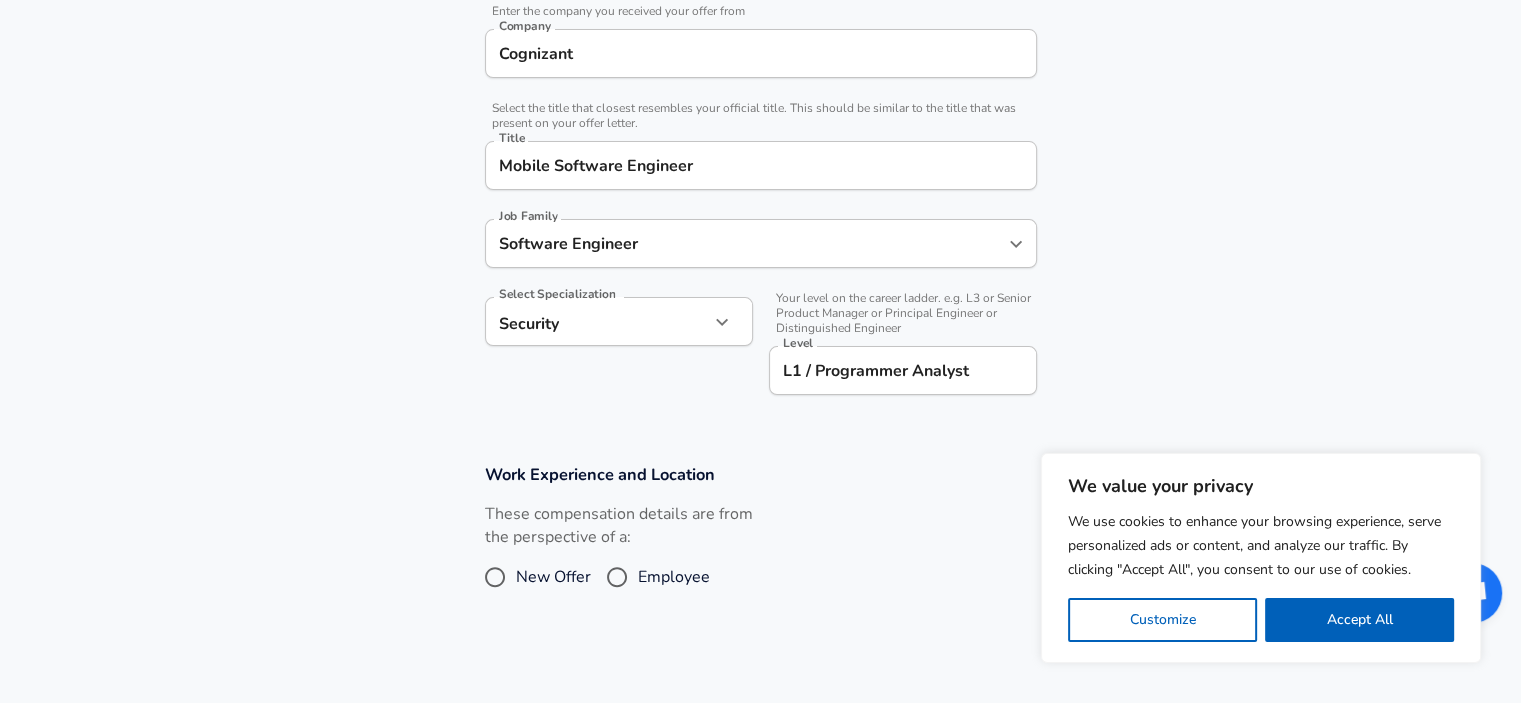 scroll, scrollTop: 414, scrollLeft: 0, axis: vertical 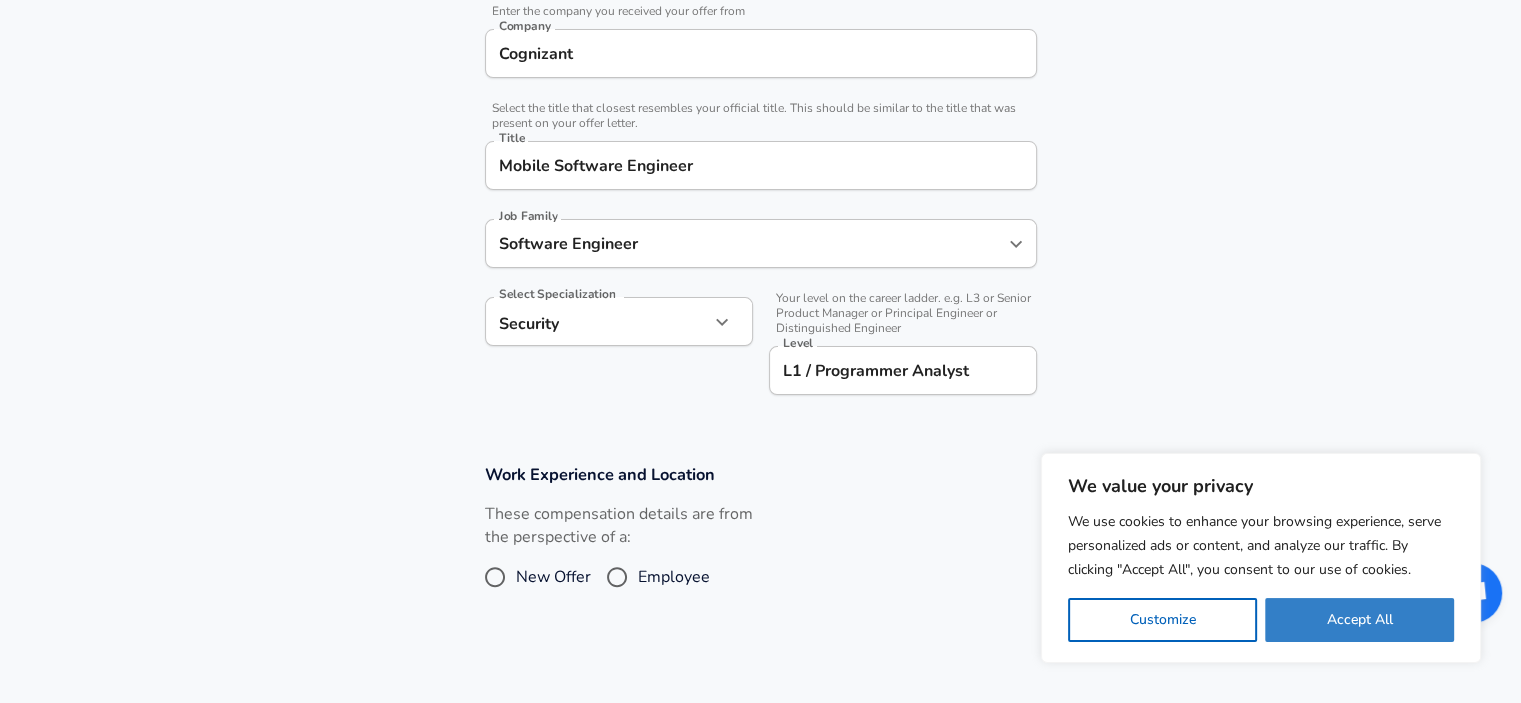 click on "Accept All" at bounding box center (1359, 620) 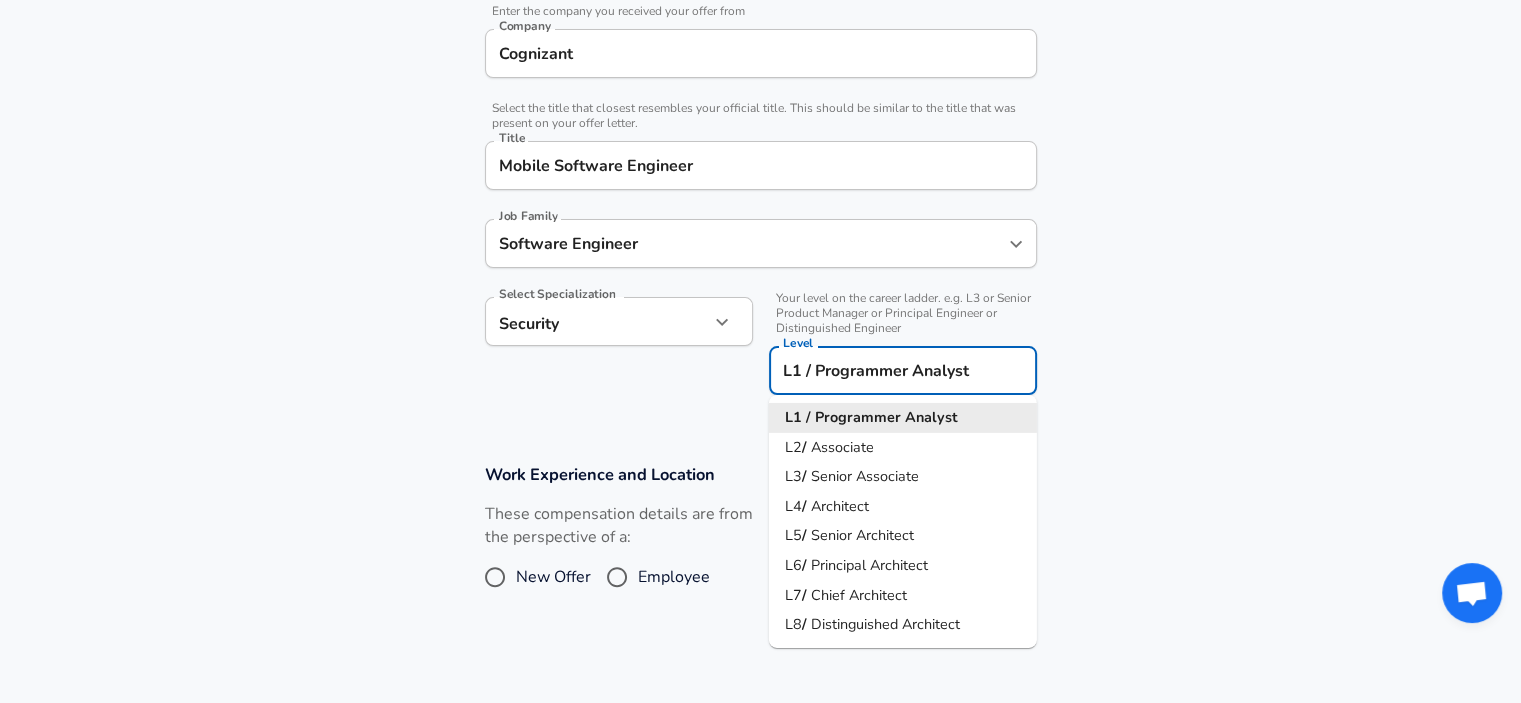 click on "L1 / Programmer Analyst" at bounding box center (903, 370) 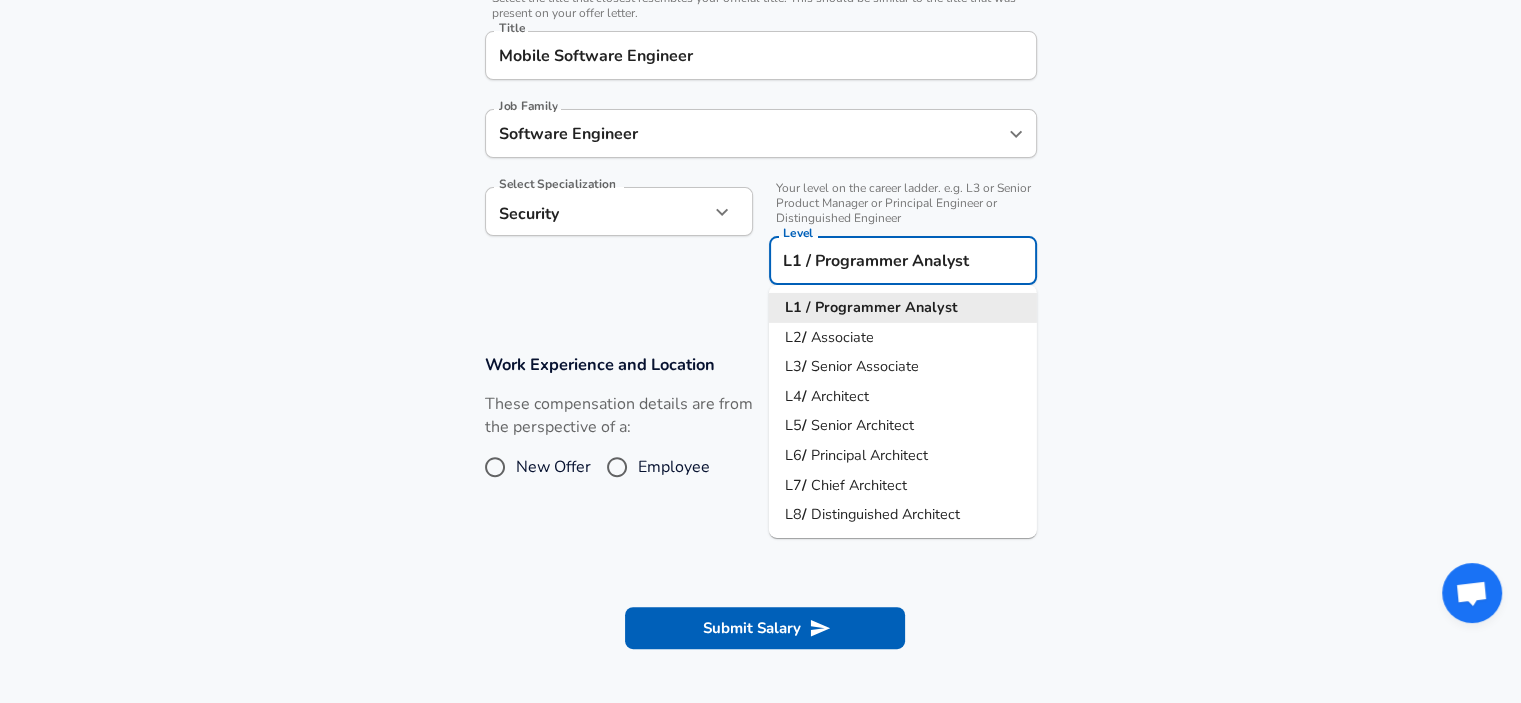 scroll, scrollTop: 454, scrollLeft: 0, axis: vertical 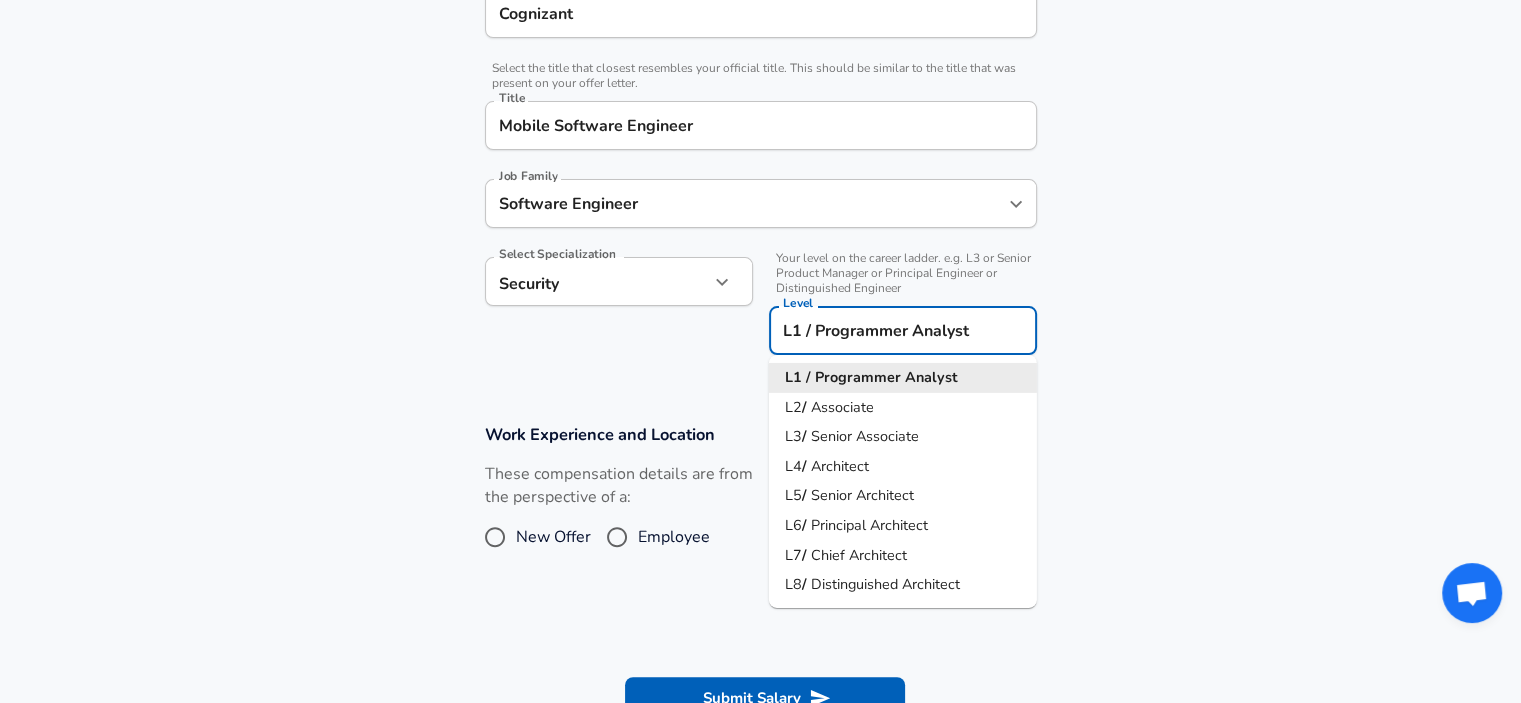 click on "L1     /     Programmer     Analyst" at bounding box center (871, 378) 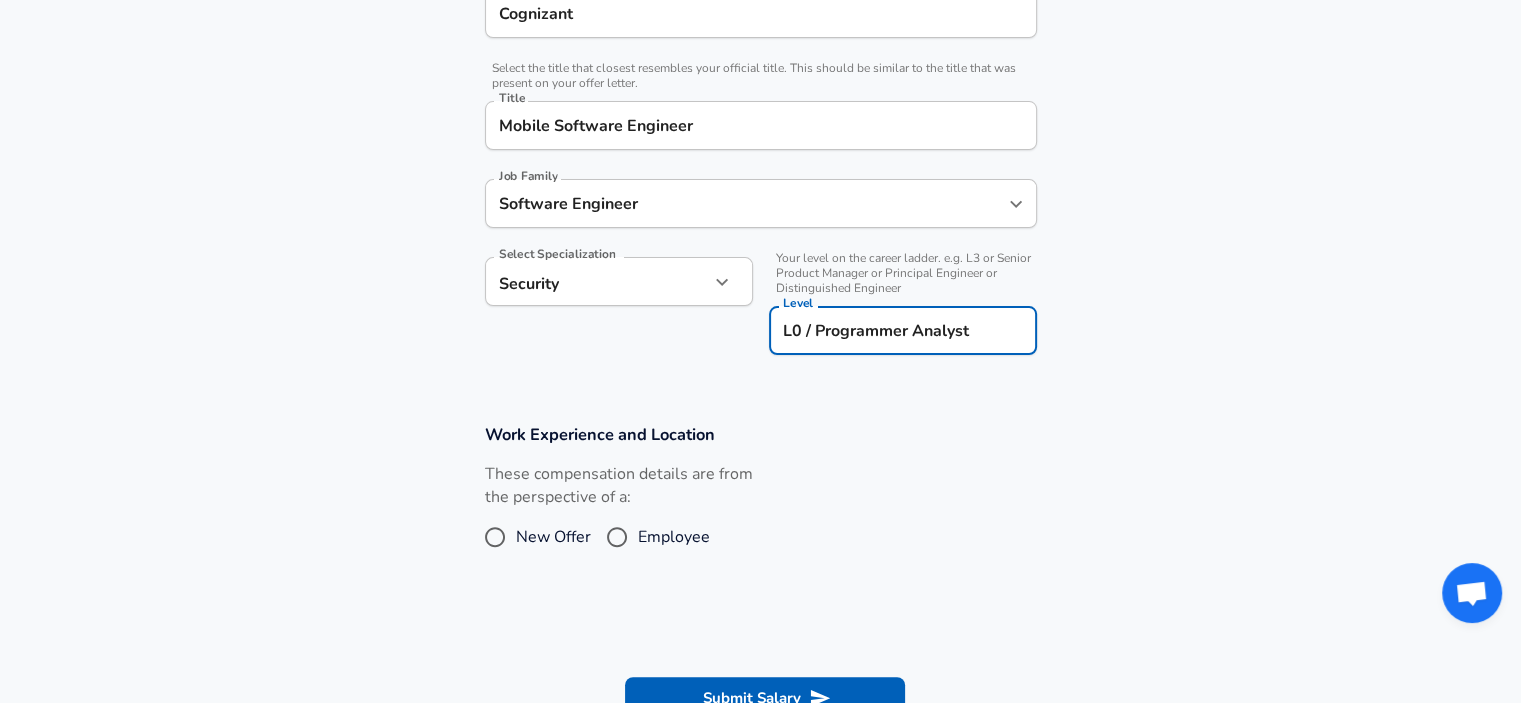 type on "L0 / Programmer Analyst" 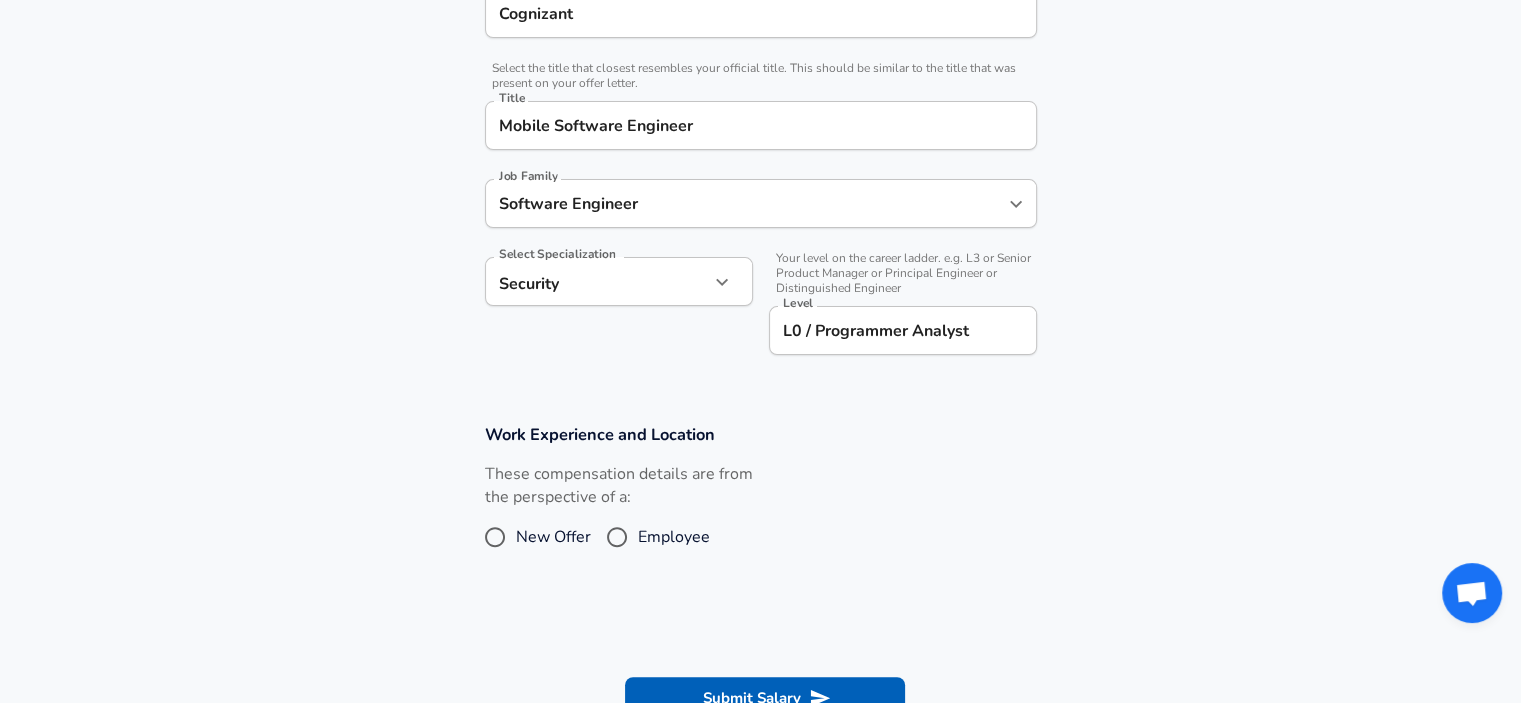 click on "Select Specialization Security Security Select Specialization" at bounding box center (611, 304) 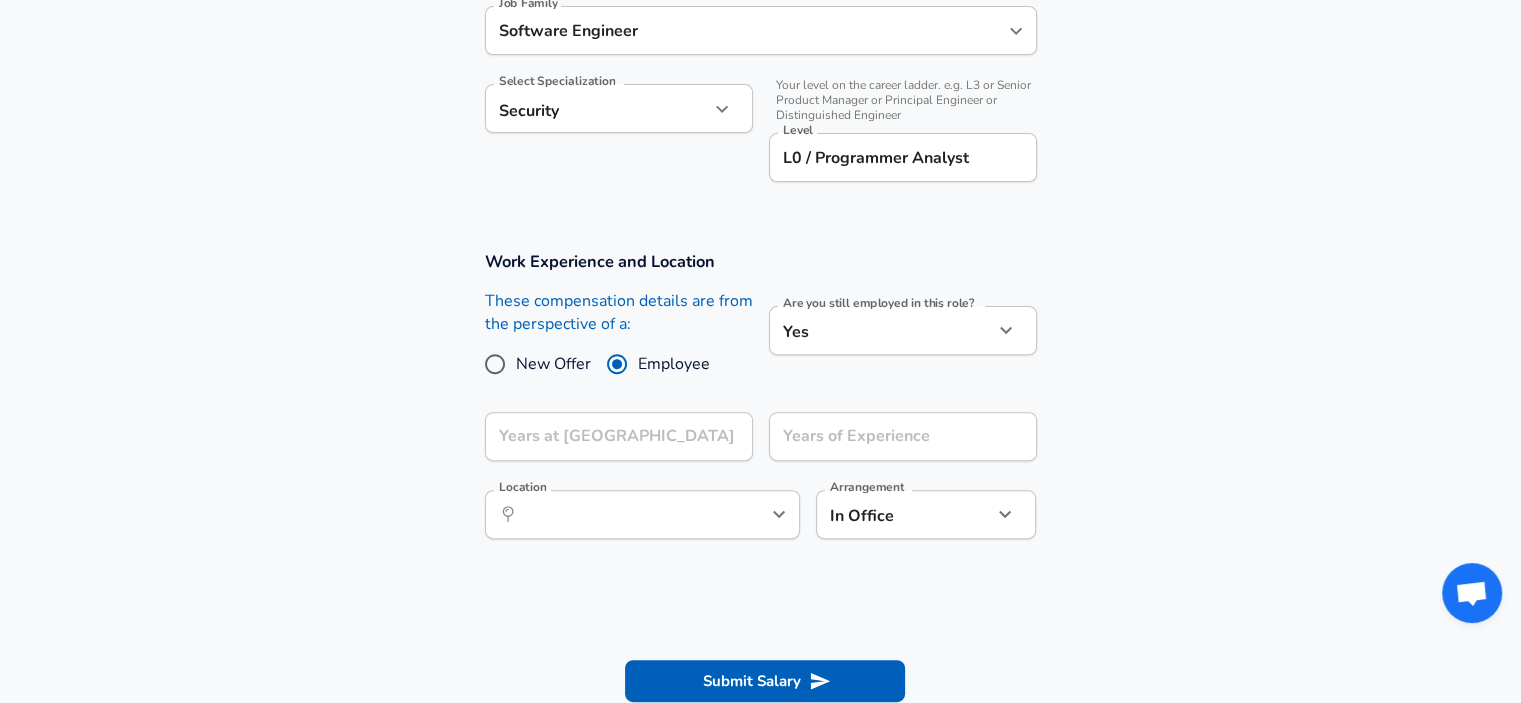 scroll, scrollTop: 640, scrollLeft: 0, axis: vertical 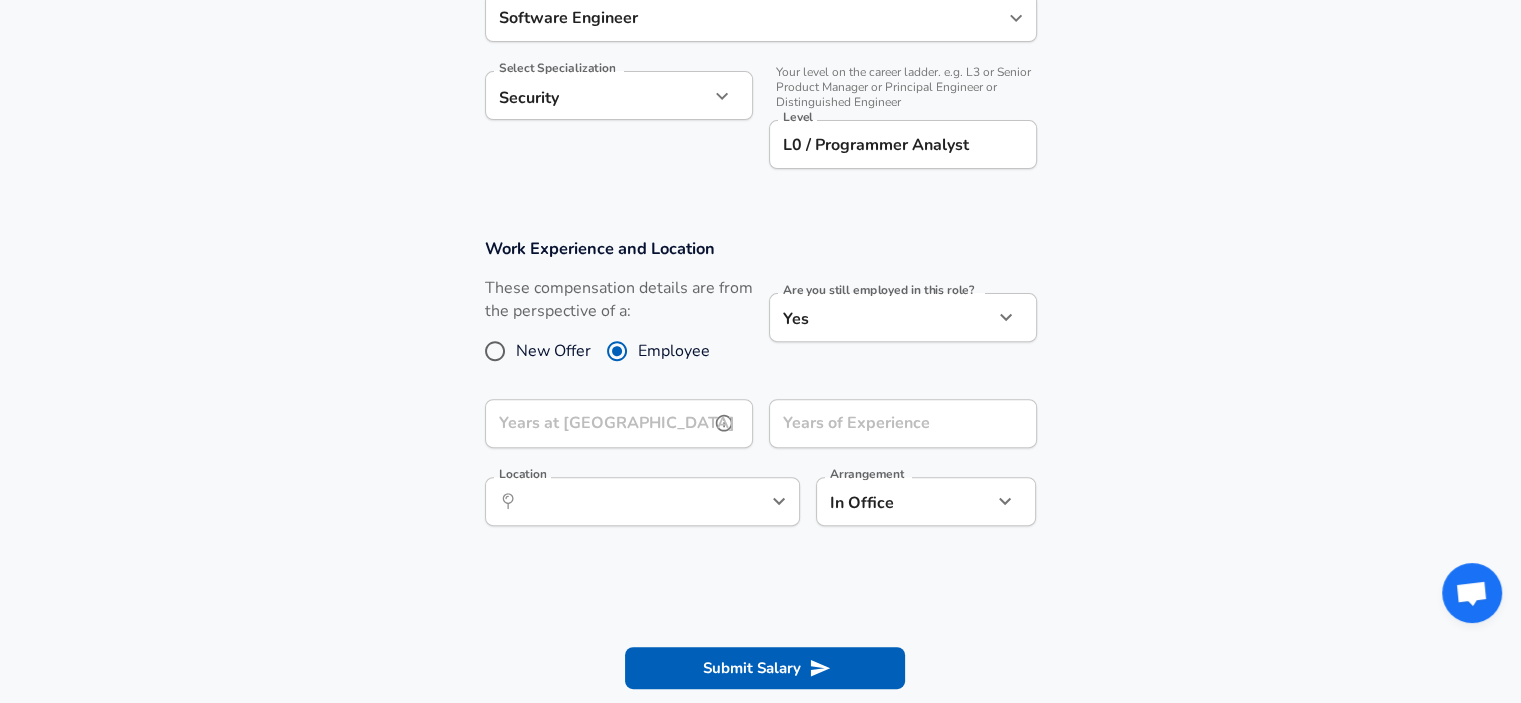 click on "Years at [GEOGRAPHIC_DATA] Years at [GEOGRAPHIC_DATA]" at bounding box center [619, 426] 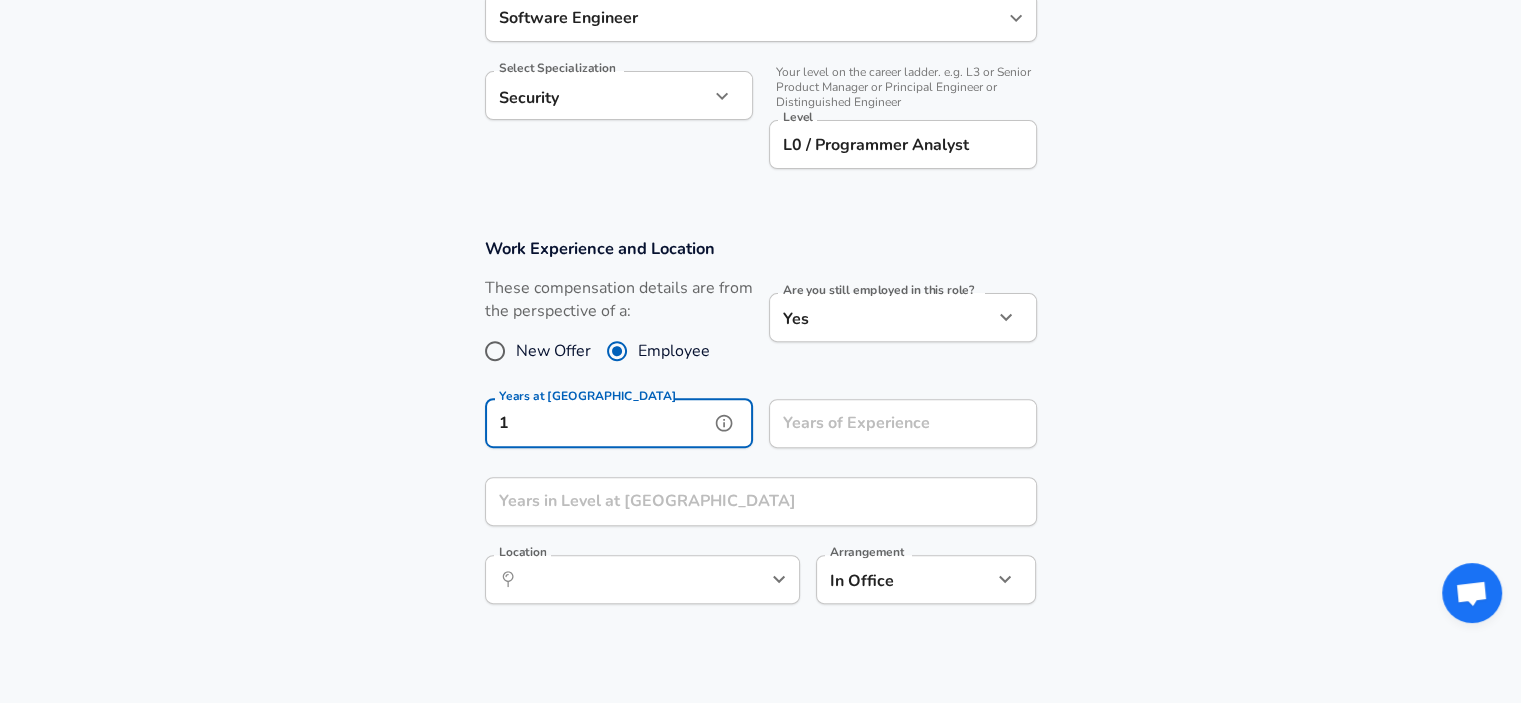 type on "1" 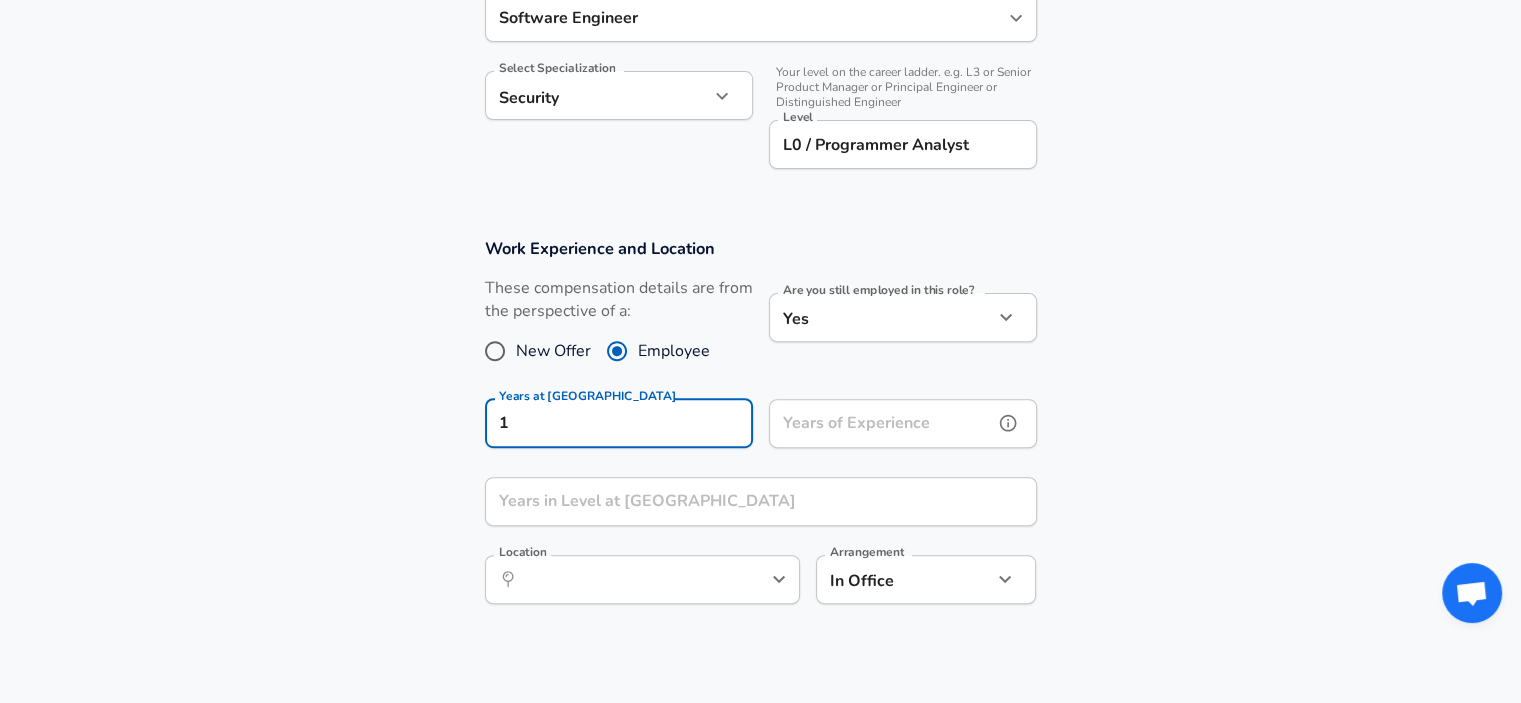 click on "Years of Experience" at bounding box center (881, 423) 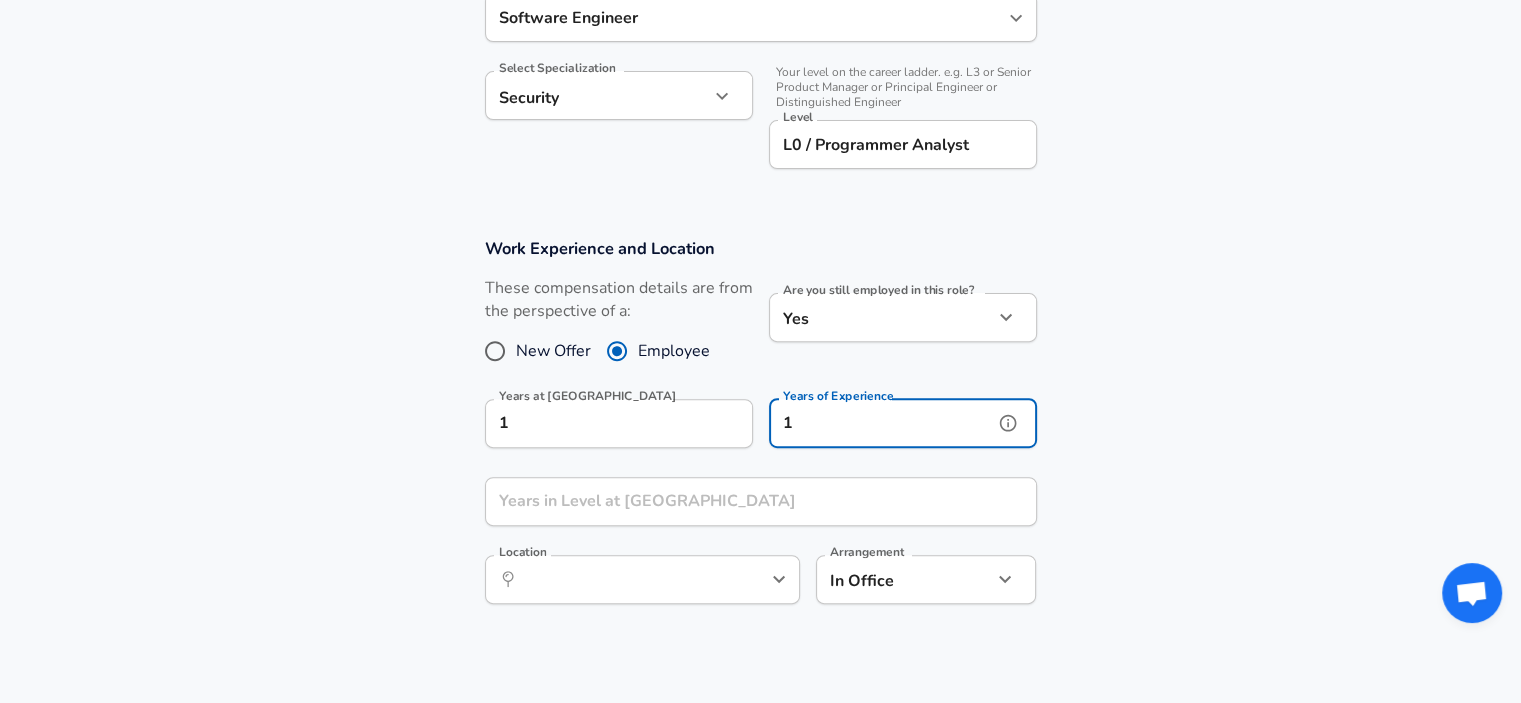type on "1" 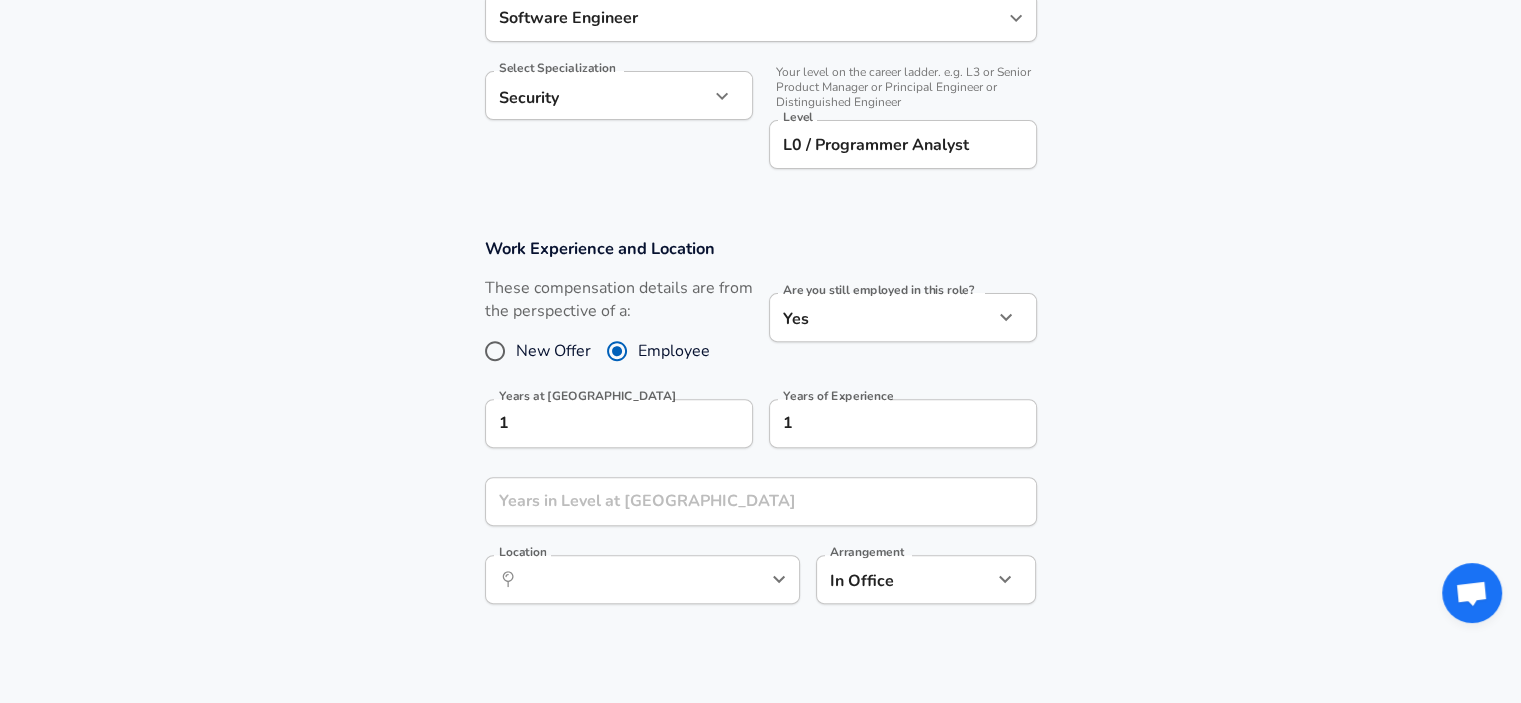 click on "Work Experience and Location These compensation details are from the perspective of a: New Offer Employee Are you still employed in this role? Yes yes Are you still employed in this role? Years at [GEOGRAPHIC_DATA] 1 Years at Cognizant Years of Experience 1 Years of Experience Years in Level at [GEOGRAPHIC_DATA] Years in Level at [GEOGRAPHIC_DATA] Location ​ Location Arrangement In Office office Arrangement" at bounding box center (760, 431) 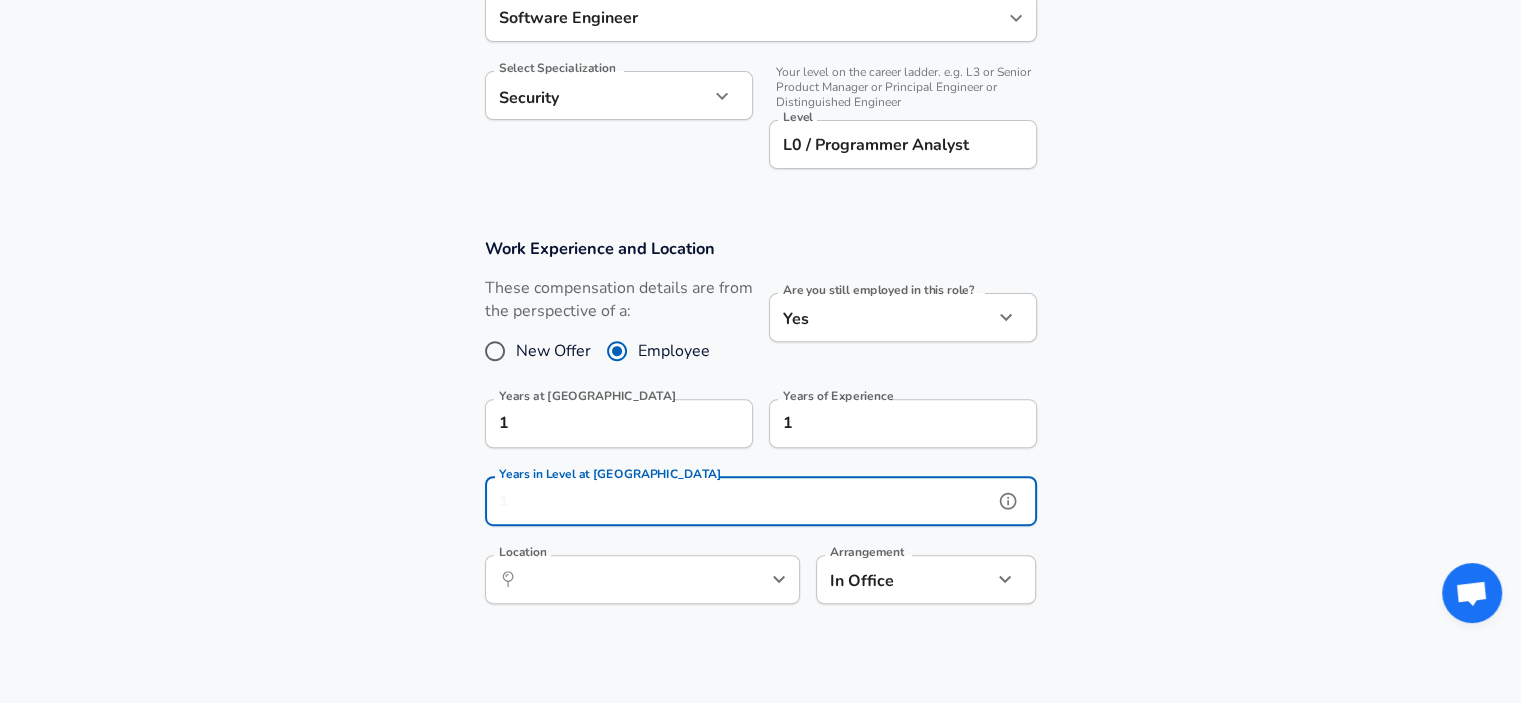 click on "Years in Level at [GEOGRAPHIC_DATA]" at bounding box center (739, 501) 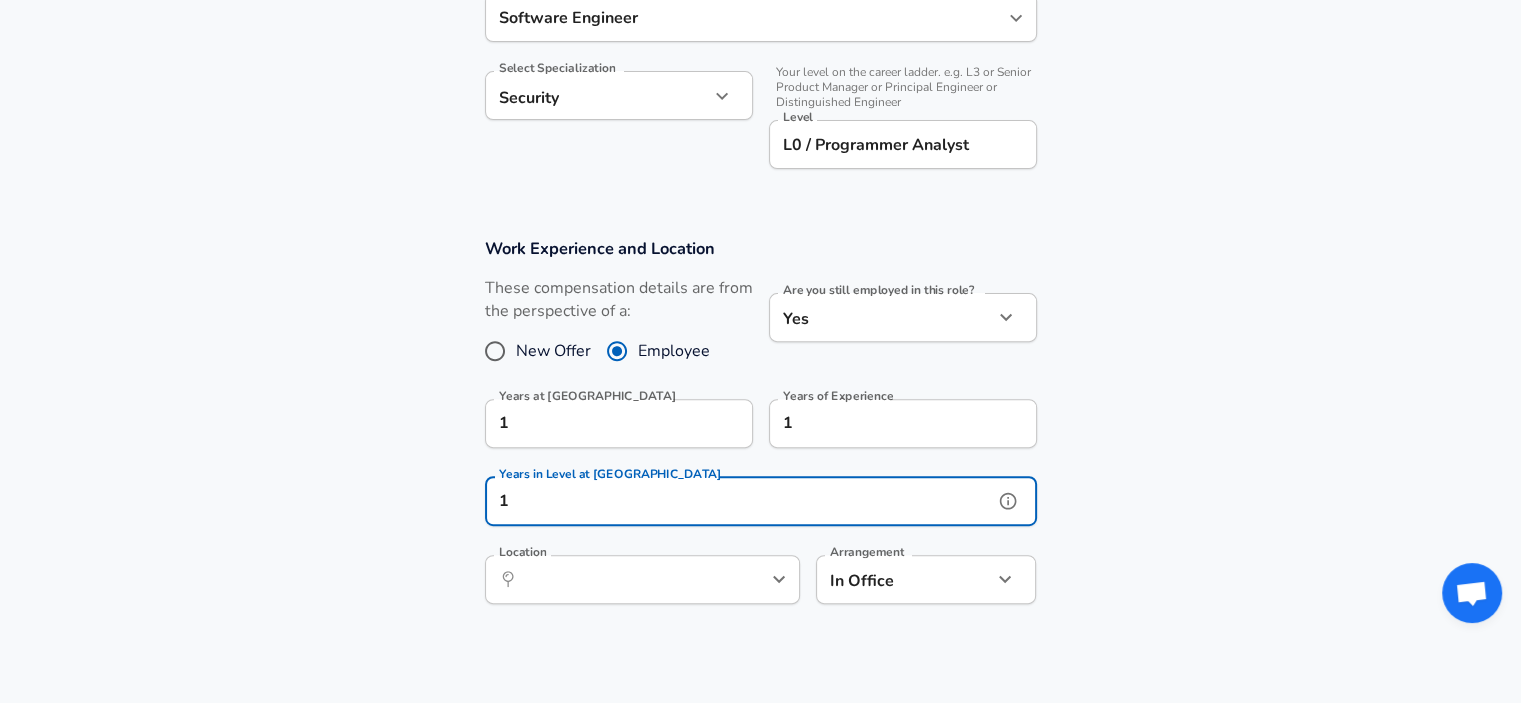type on "1" 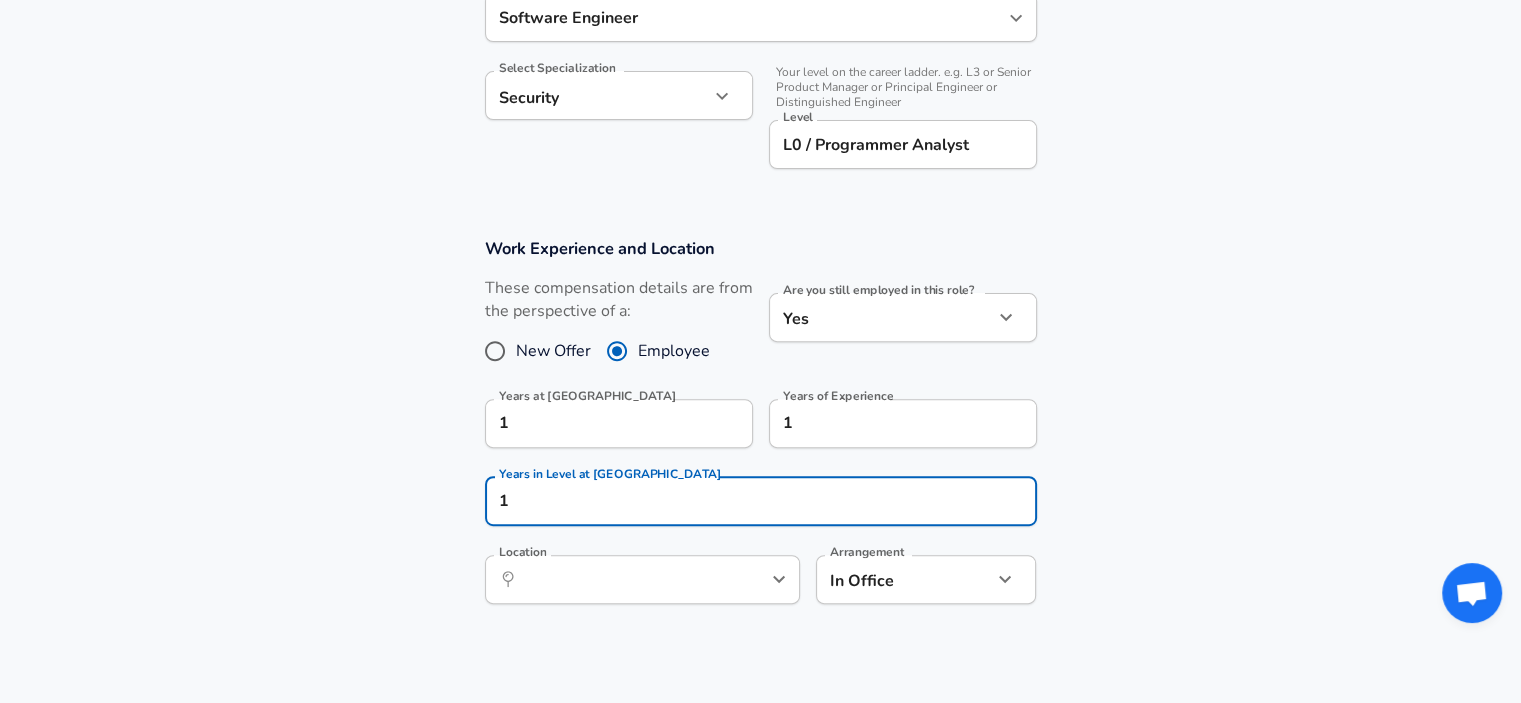 click on "Work Experience and Location These compensation details are from the perspective of a: New Offer Employee Are you still employed in this role? Yes yes Are you still employed in this role? Years at [GEOGRAPHIC_DATA] 1 Years at [GEOGRAPHIC_DATA] Years of Experience 1 Years of Experience Years in Level at [GEOGRAPHIC_DATA] 1 Years in Level at [GEOGRAPHIC_DATA] Location ​ Location Arrangement In Office office Arrangement" at bounding box center (760, 431) 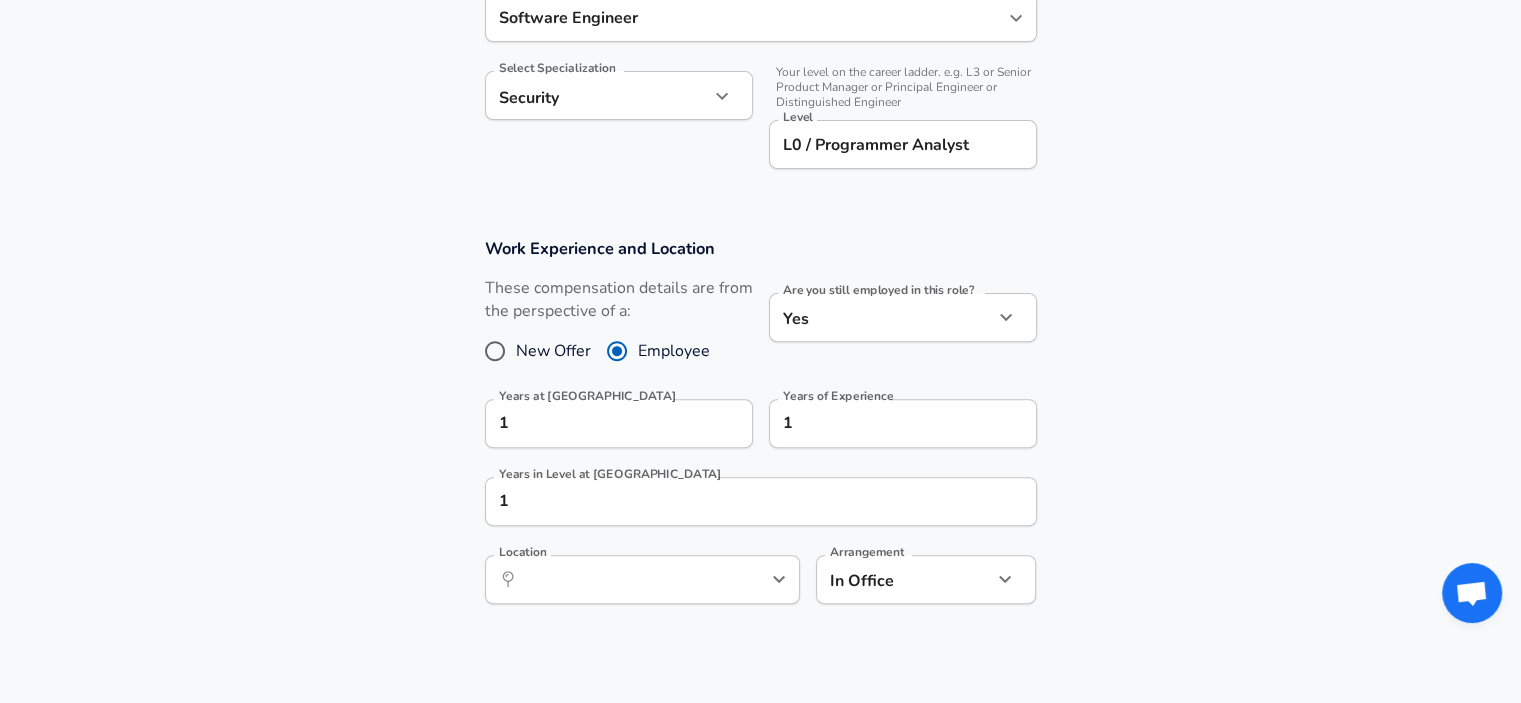 scroll, scrollTop: 748, scrollLeft: 0, axis: vertical 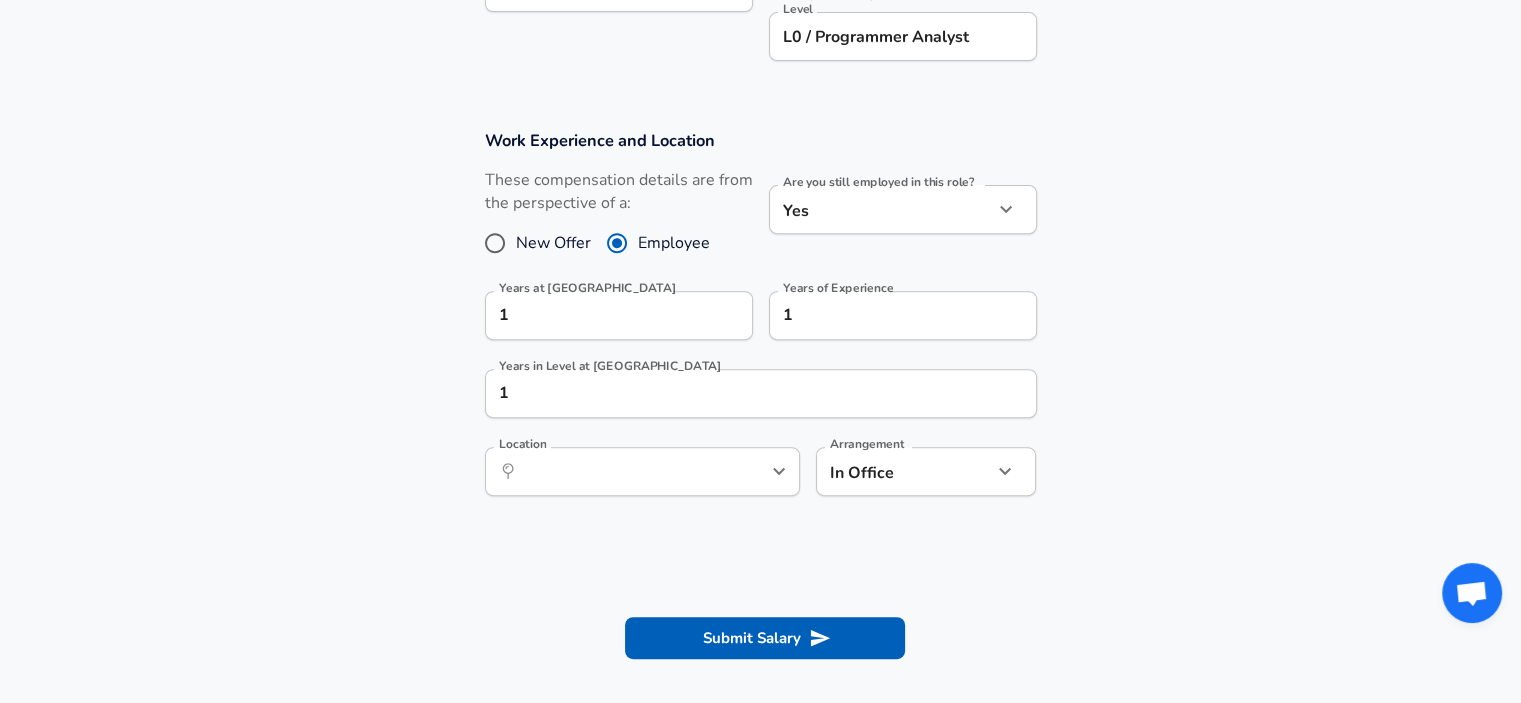click 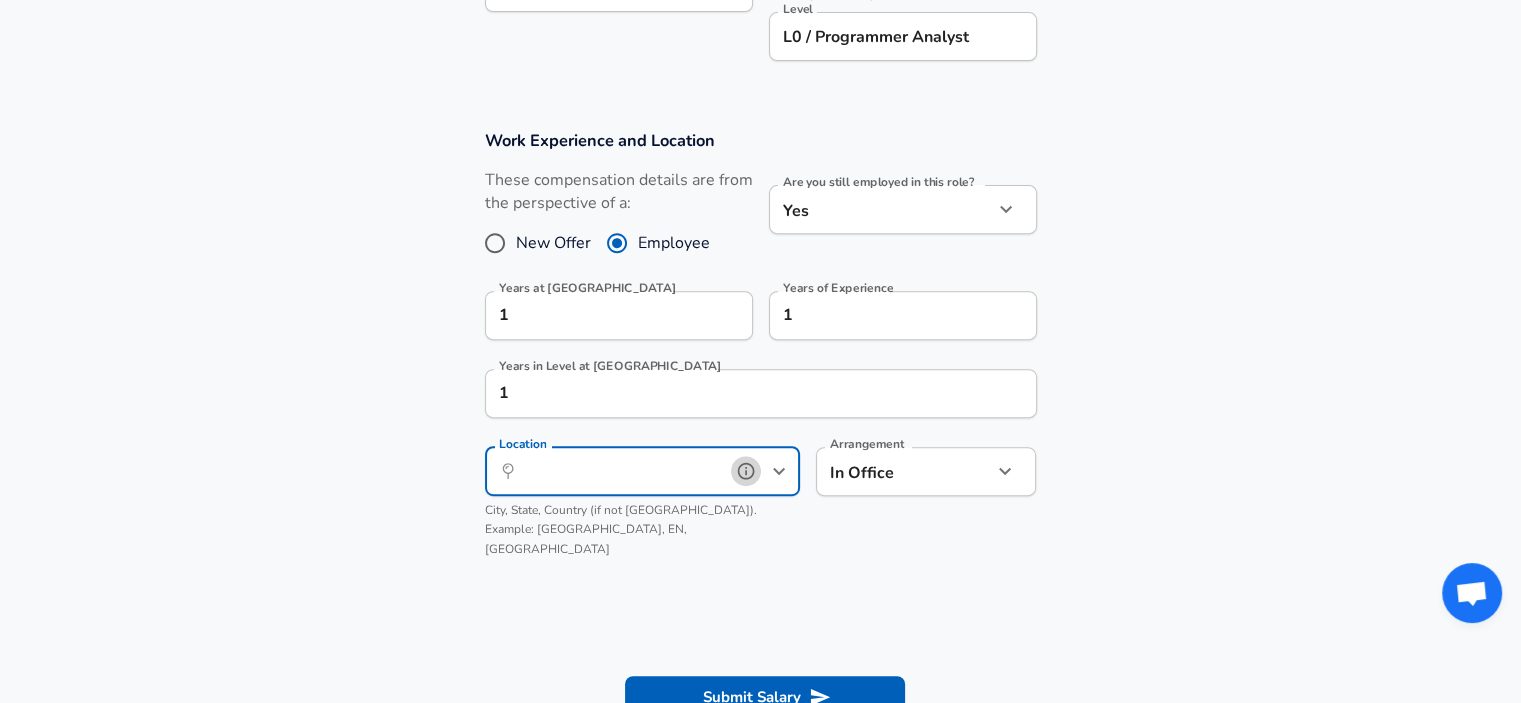 click 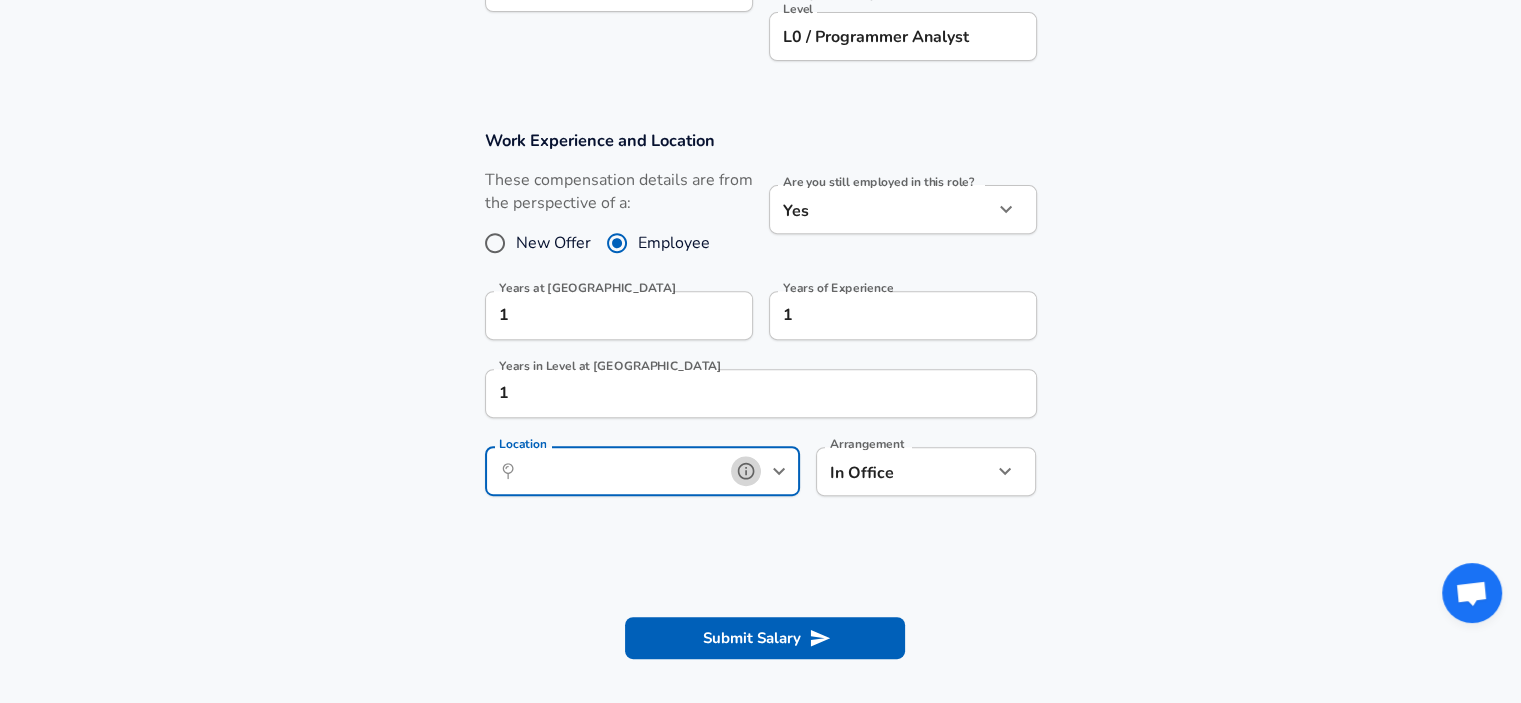 click 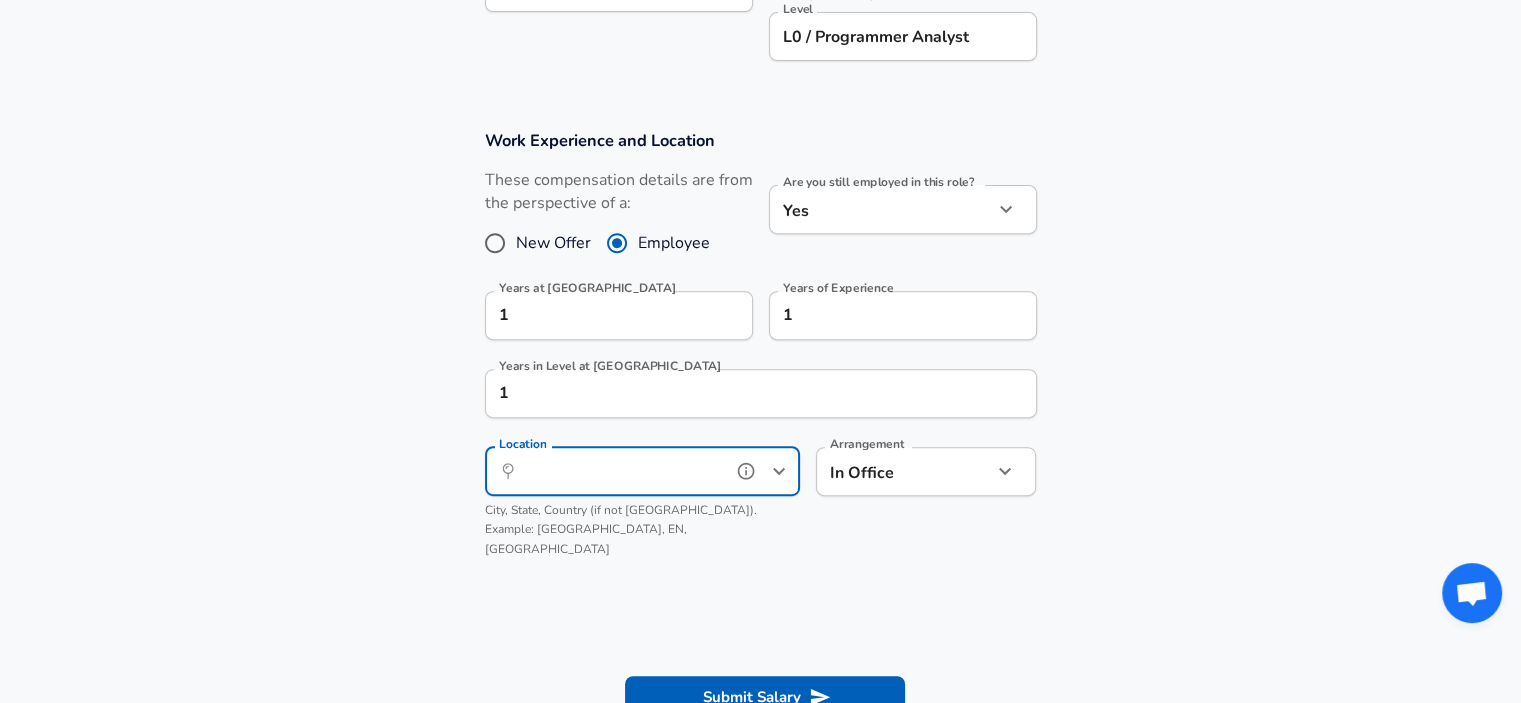 click 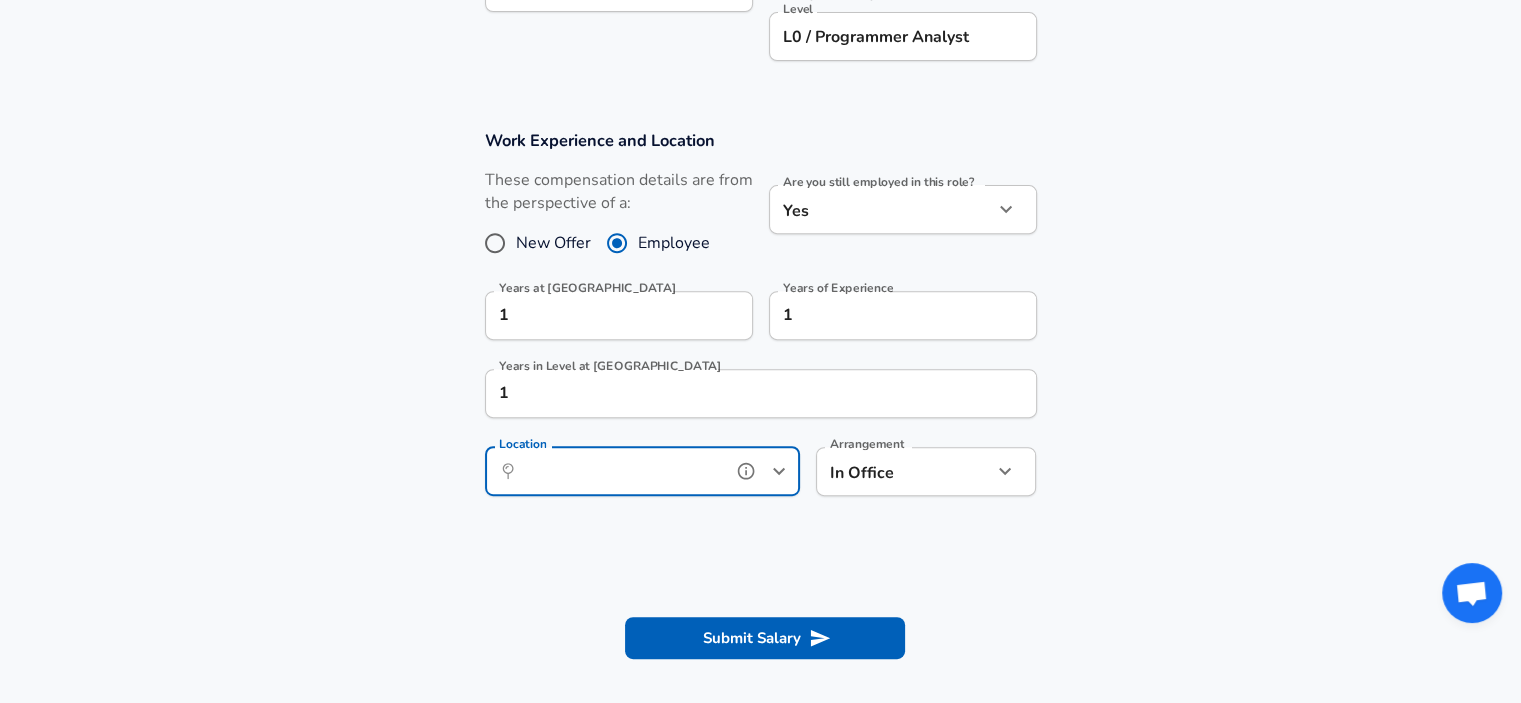click on "Location" at bounding box center [620, 471] 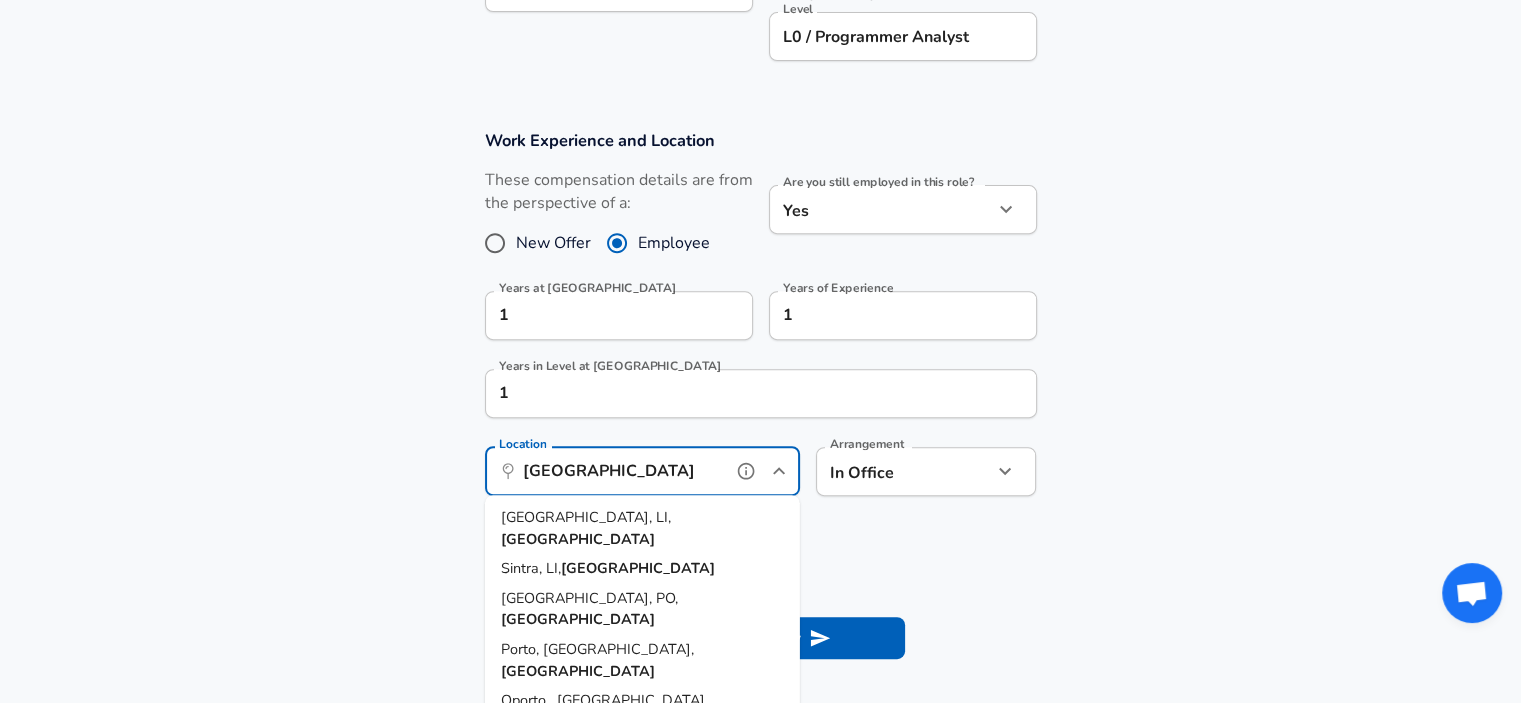 click on "[GEOGRAPHIC_DATA], LI," at bounding box center [586, 517] 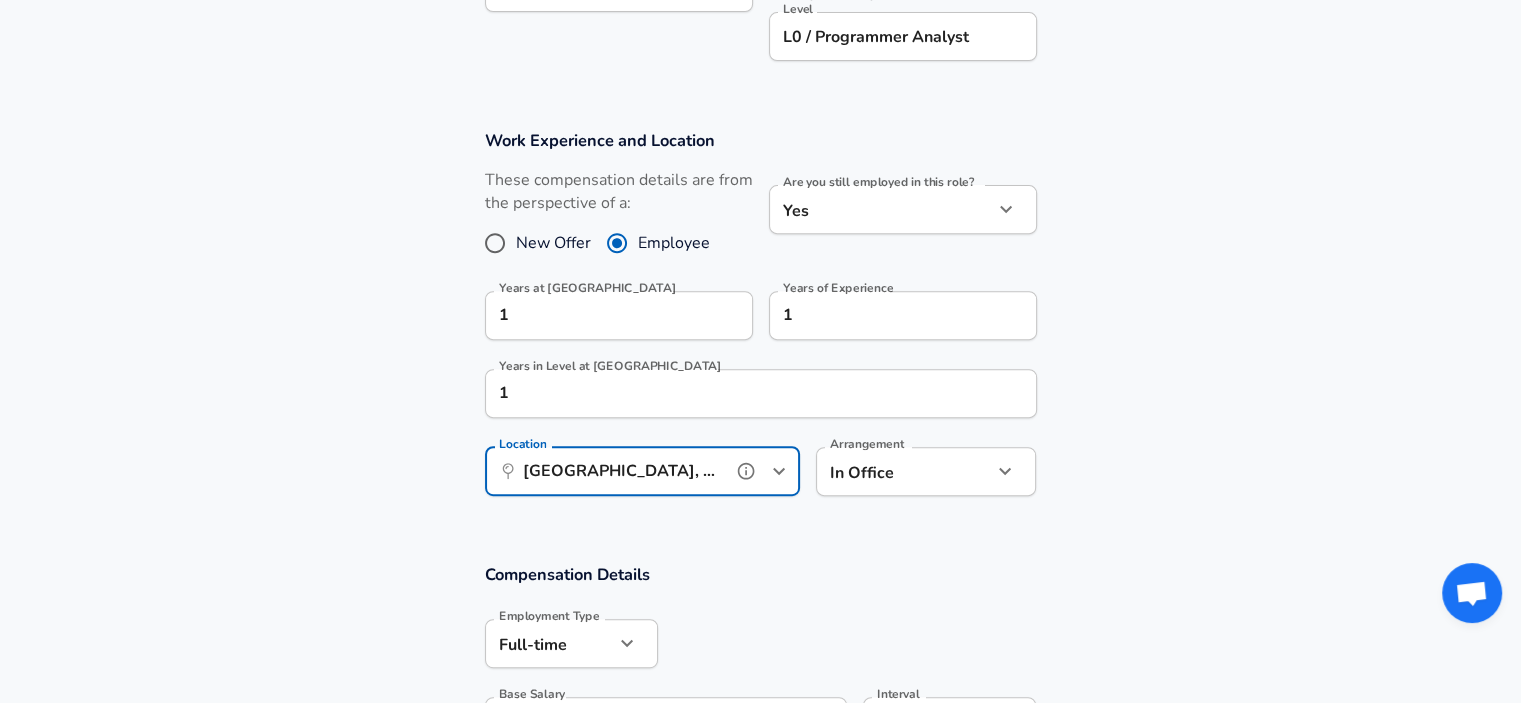 type on "[GEOGRAPHIC_DATA], LI, [GEOGRAPHIC_DATA]" 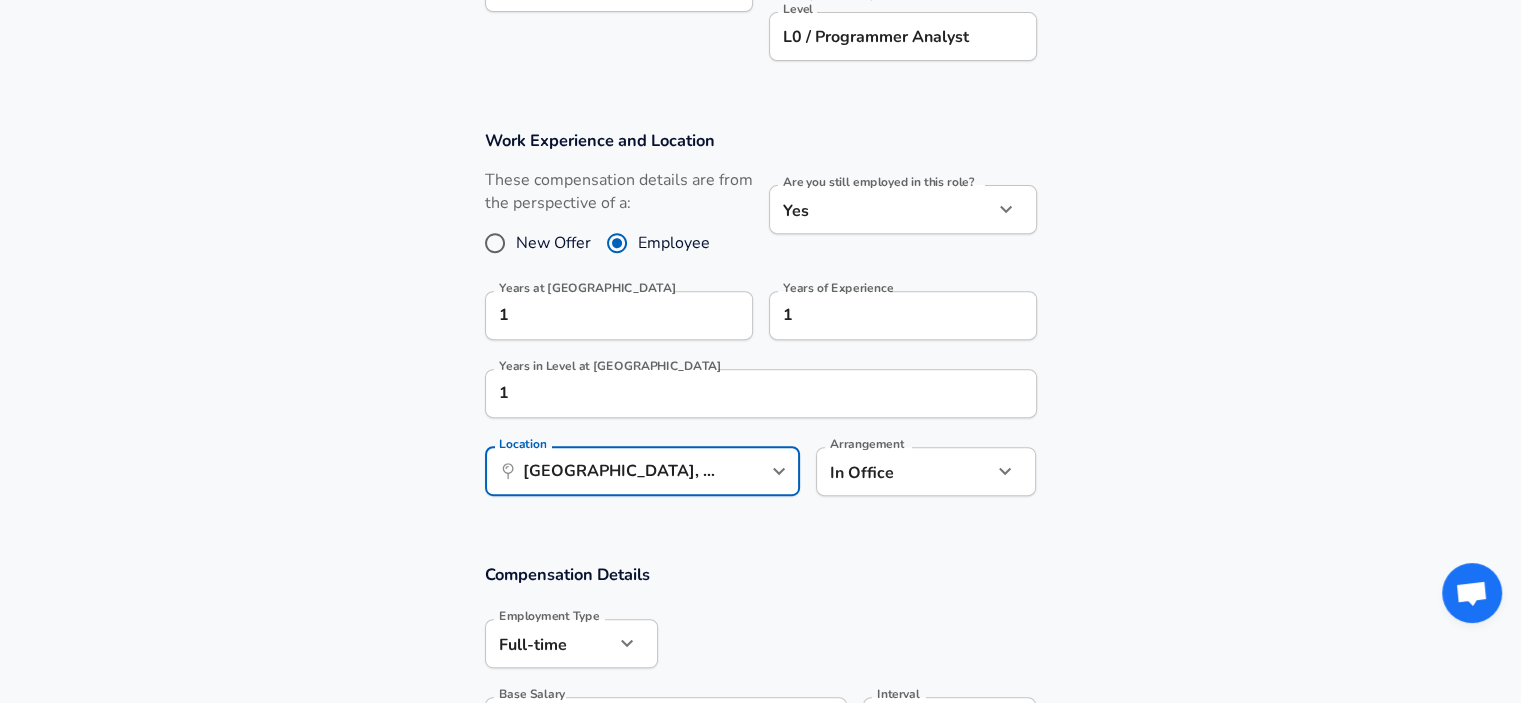 click on "We value your privacy We use cookies to enhance your browsing experience, serve personalized ads or content, and analyze our traffic. By clicking "Accept All", you consent to our use of cookies. Customize    Accept All   Customize Consent Preferences   We use cookies to help you navigate efficiently and perform certain functions. You will find detailed information about all cookies under each consent category below. The cookies that are categorized as "Necessary" are stored on your browser as they are essential for enabling the basic functionalities of the site. ...  Show more Necessary Always Active Necessary cookies are required to enable the basic features of this site, such as providing secure log-in or adjusting your consent preferences. These cookies do not store any personally identifiable data. Cookie _GRECAPTCHA Duration 5 months 27 days Description Google Recaptcha service sets this cookie to identify bots to protect the website against malicious spam attacks. Cookie __stripe_mid Duration 1 year MR" at bounding box center (760, -397) 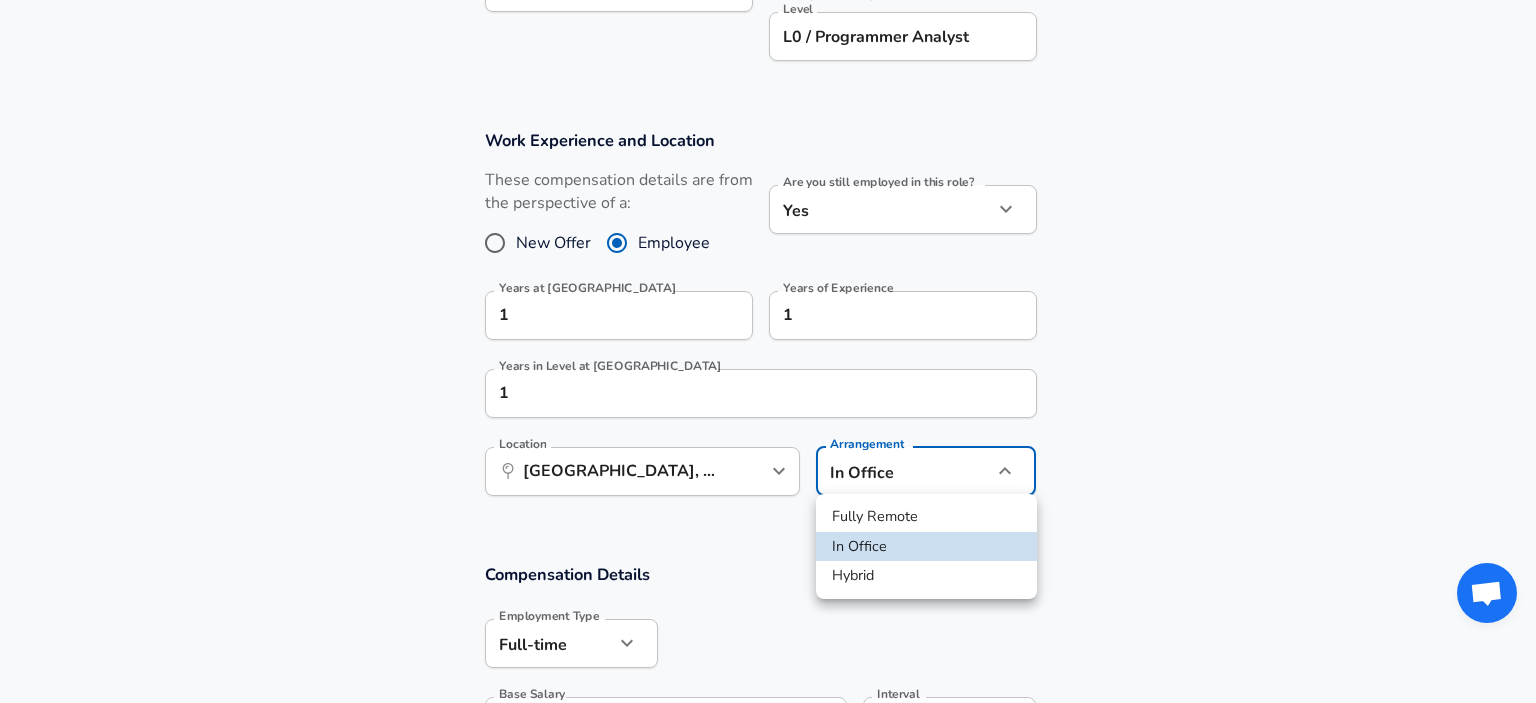 click on "Hybrid" at bounding box center (926, 576) 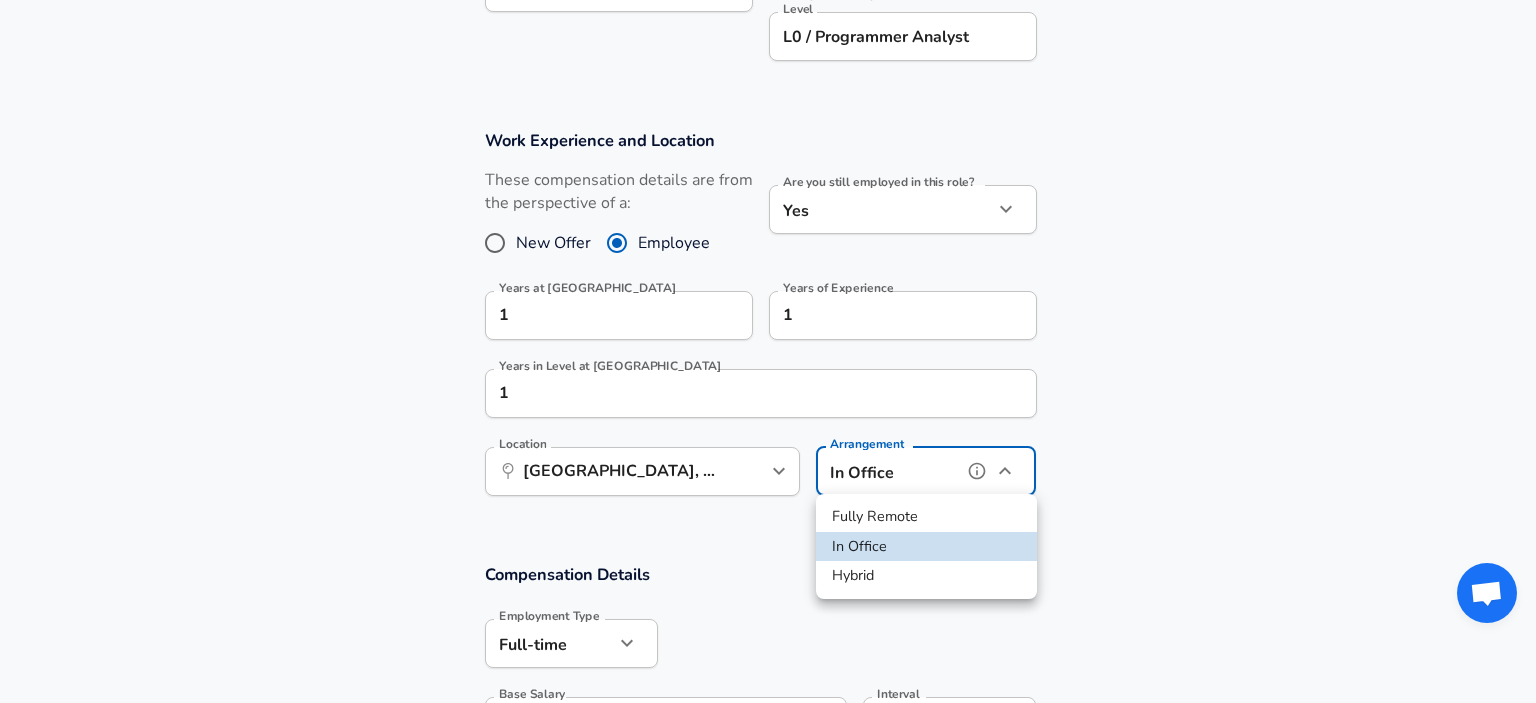 type on "hybrid" 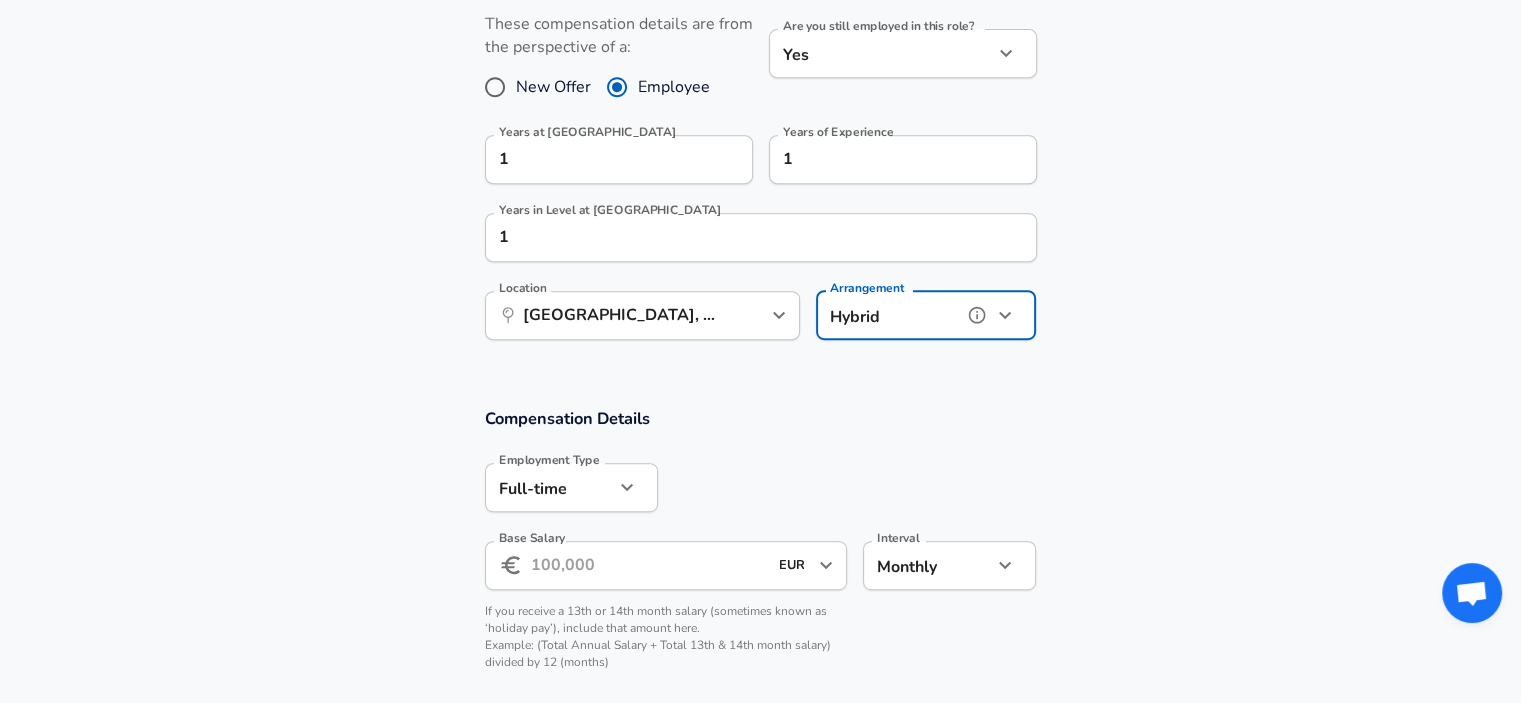 scroll, scrollTop: 948, scrollLeft: 0, axis: vertical 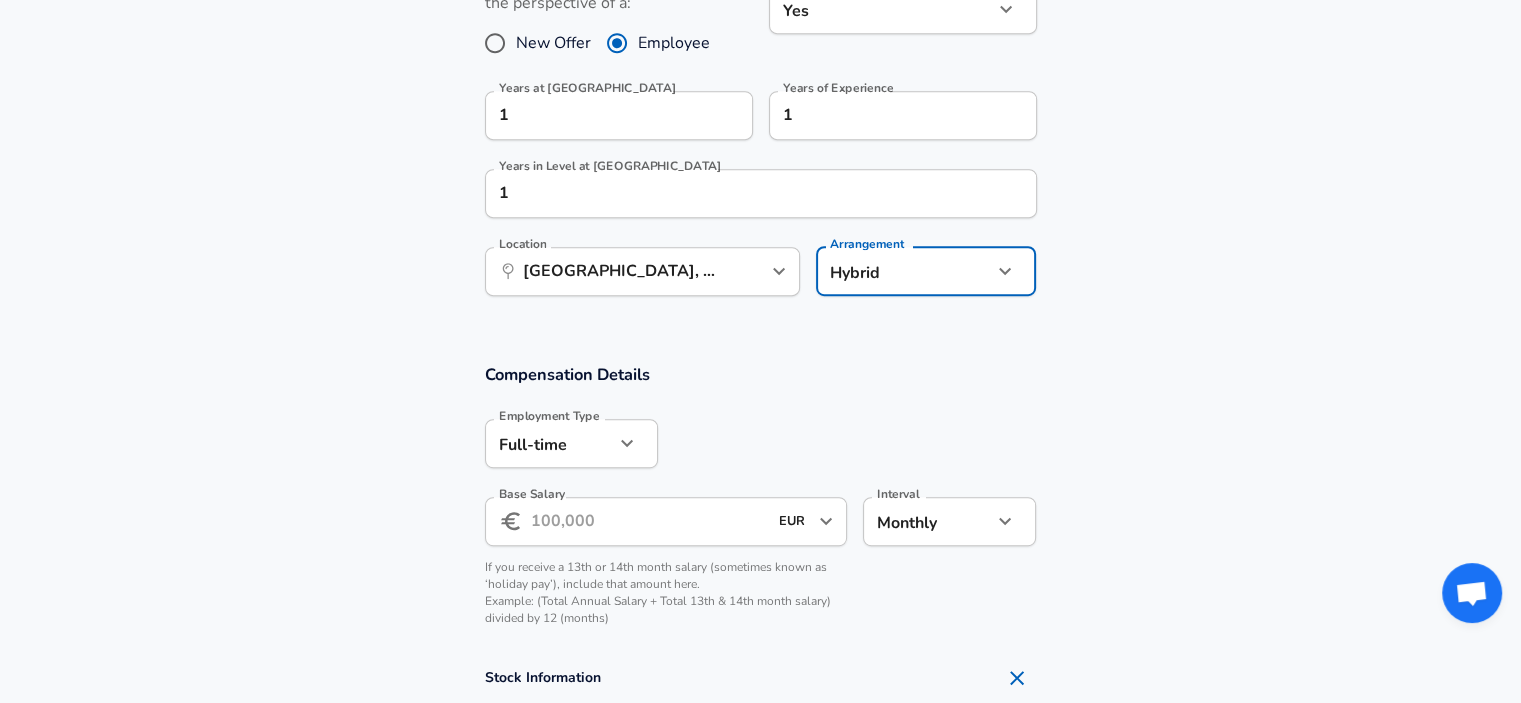 click on "Compensation Details Employment Type [DEMOGRAPHIC_DATA] full_time Employment Type Base Salary ​ EUR ​ Base Salary Interval Monthly monthly Interval If you receive a 13th or 14th month salary (sometimes known as ‘holiday pay’), include that amount here.  Example: (Total Annual Salary + Total 13th & 14th month salary) divided by 12 (months)" at bounding box center [760, 501] 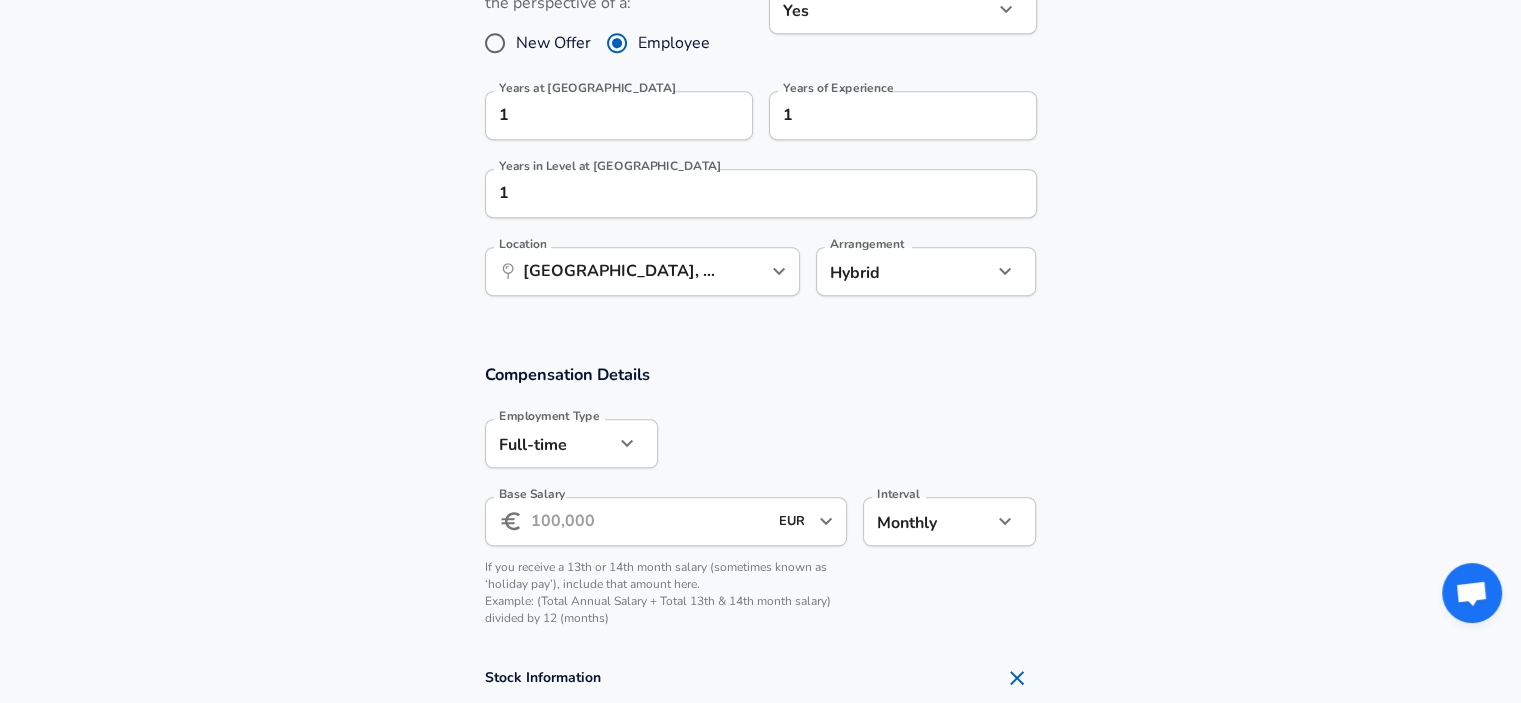 click 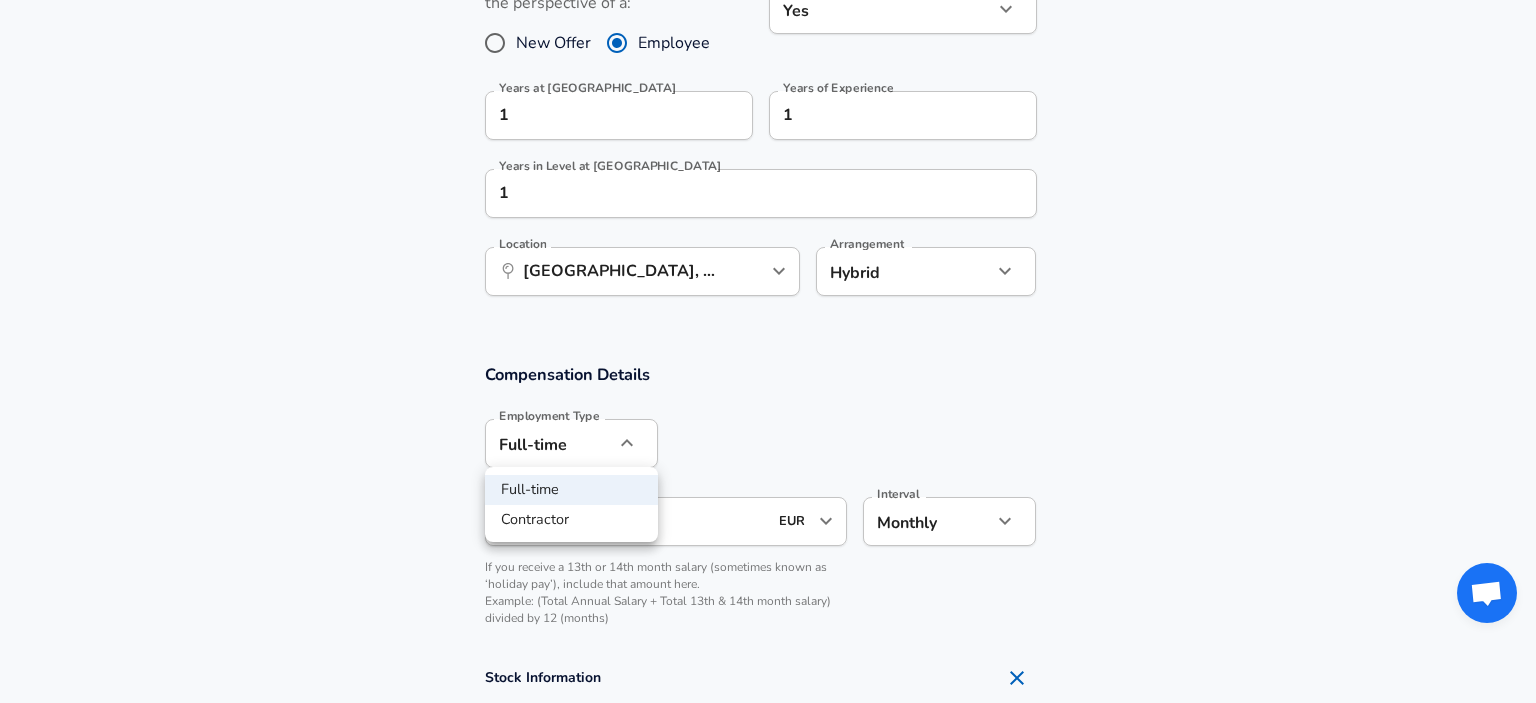 click at bounding box center (768, 351) 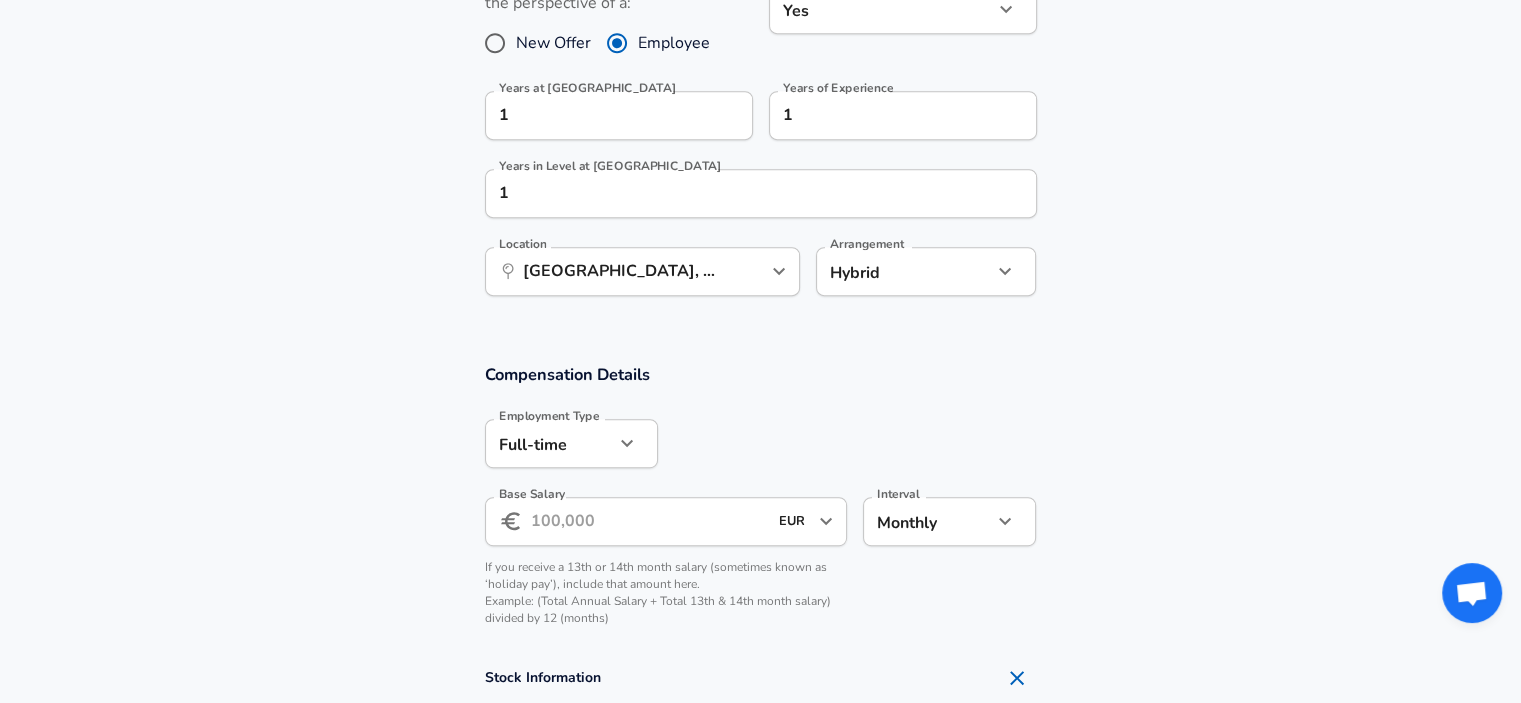 click 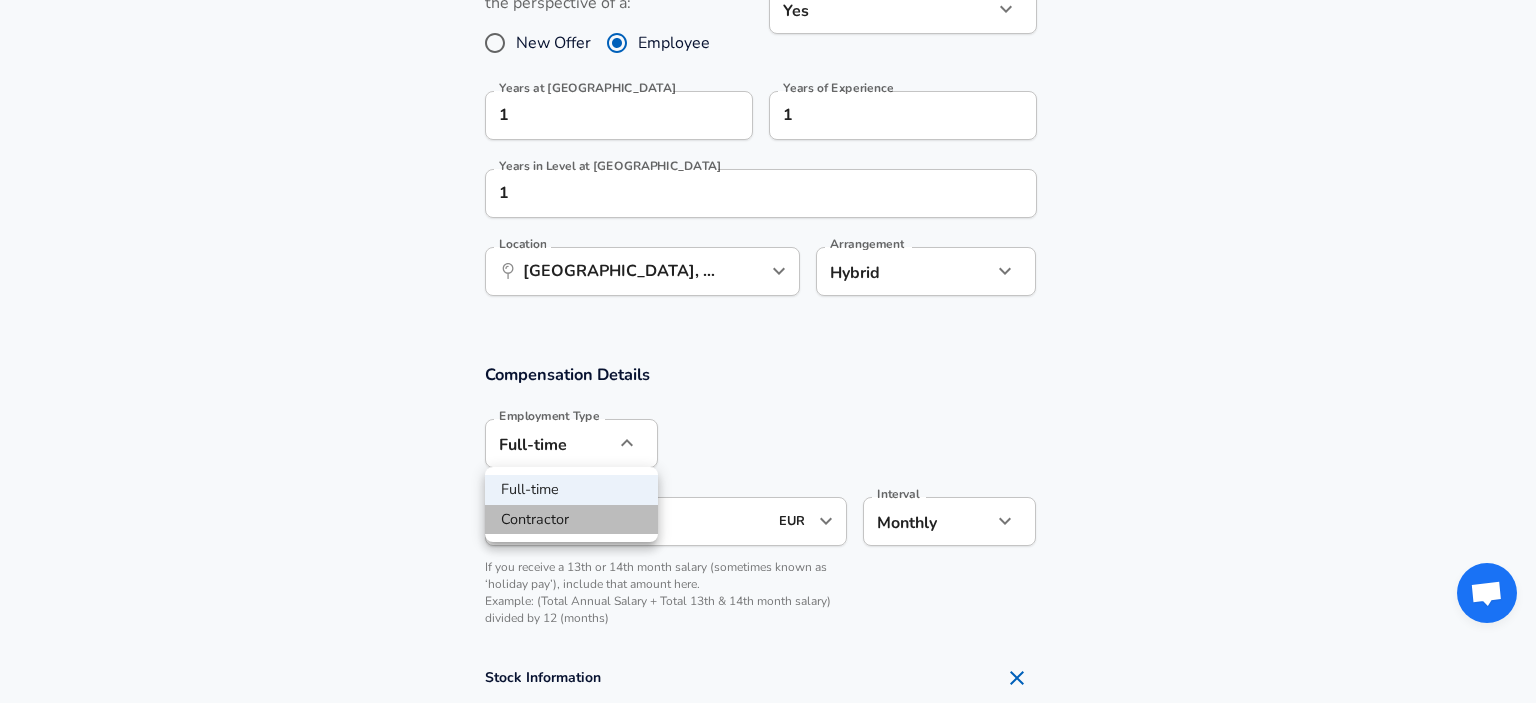 click on "Contractor" at bounding box center [571, 520] 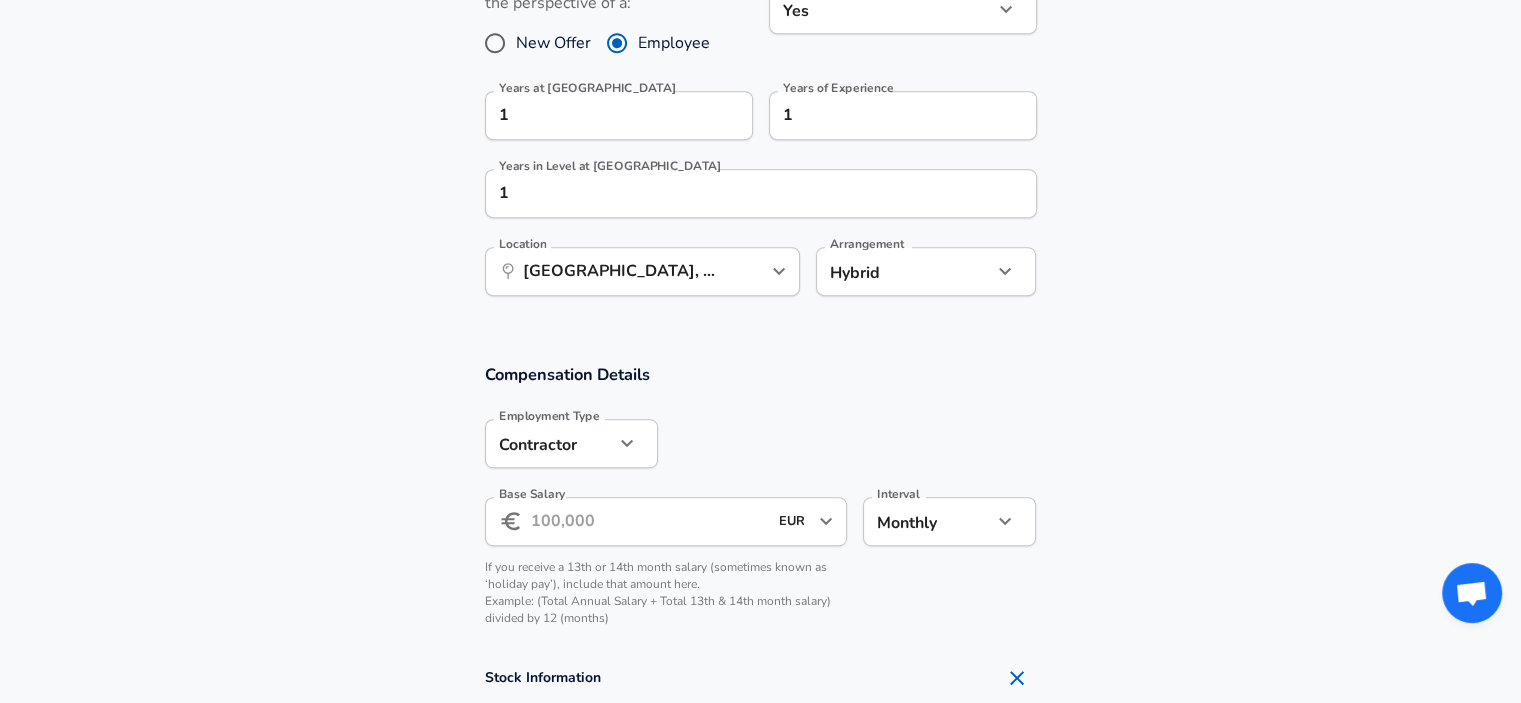 click on "Compensation Details Employment Type [DEMOGRAPHIC_DATA] [DEMOGRAPHIC_DATA] Employment Type Base Salary ​ EUR ​ Base Salary Interval Monthly monthly Interval If you receive a 13th or 14th month salary (sometimes known as ‘holiday pay’), include that amount here.  Example: (Total Annual Salary + Total 13th & 14th month salary) divided by 12 (months)" at bounding box center (760, 501) 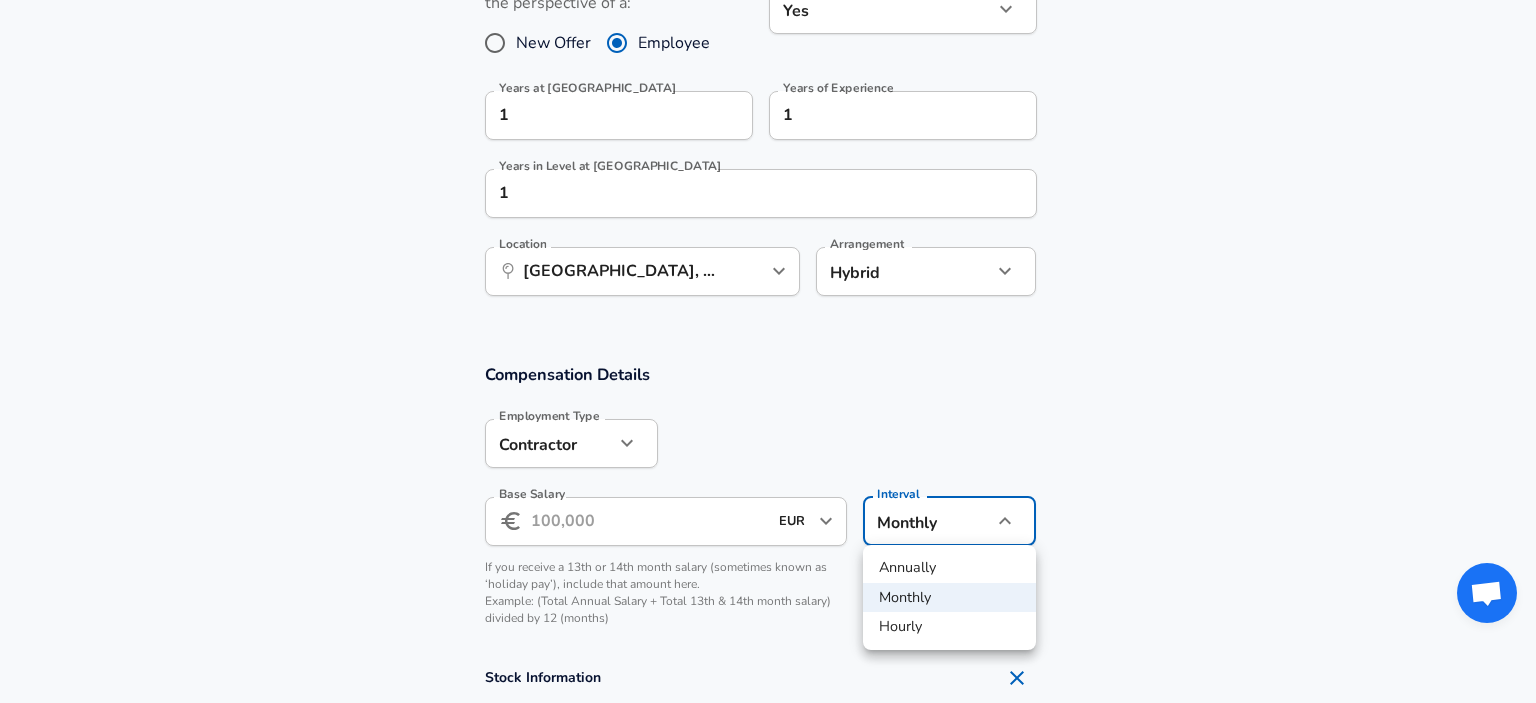 click on "Annually" at bounding box center (949, 568) 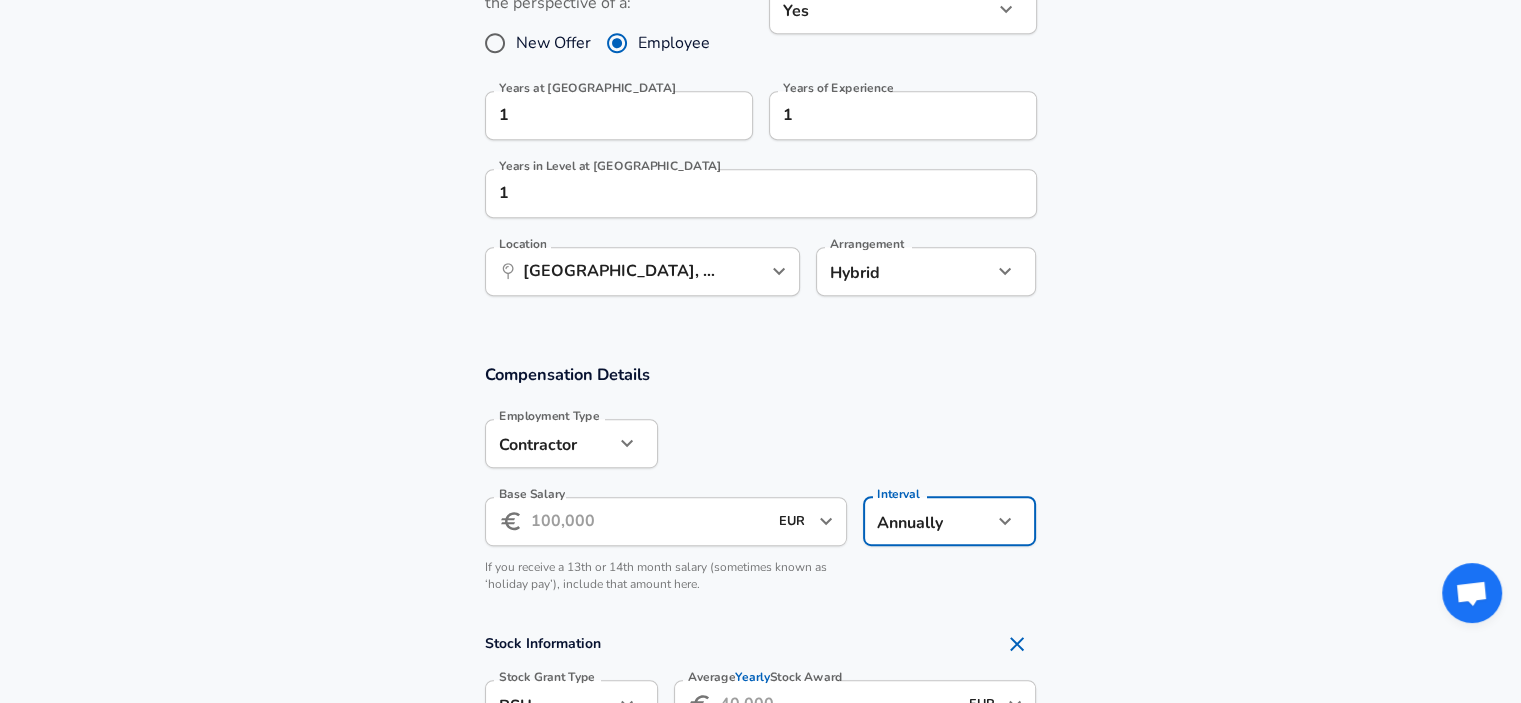 click on "Base Salary" at bounding box center [649, 521] 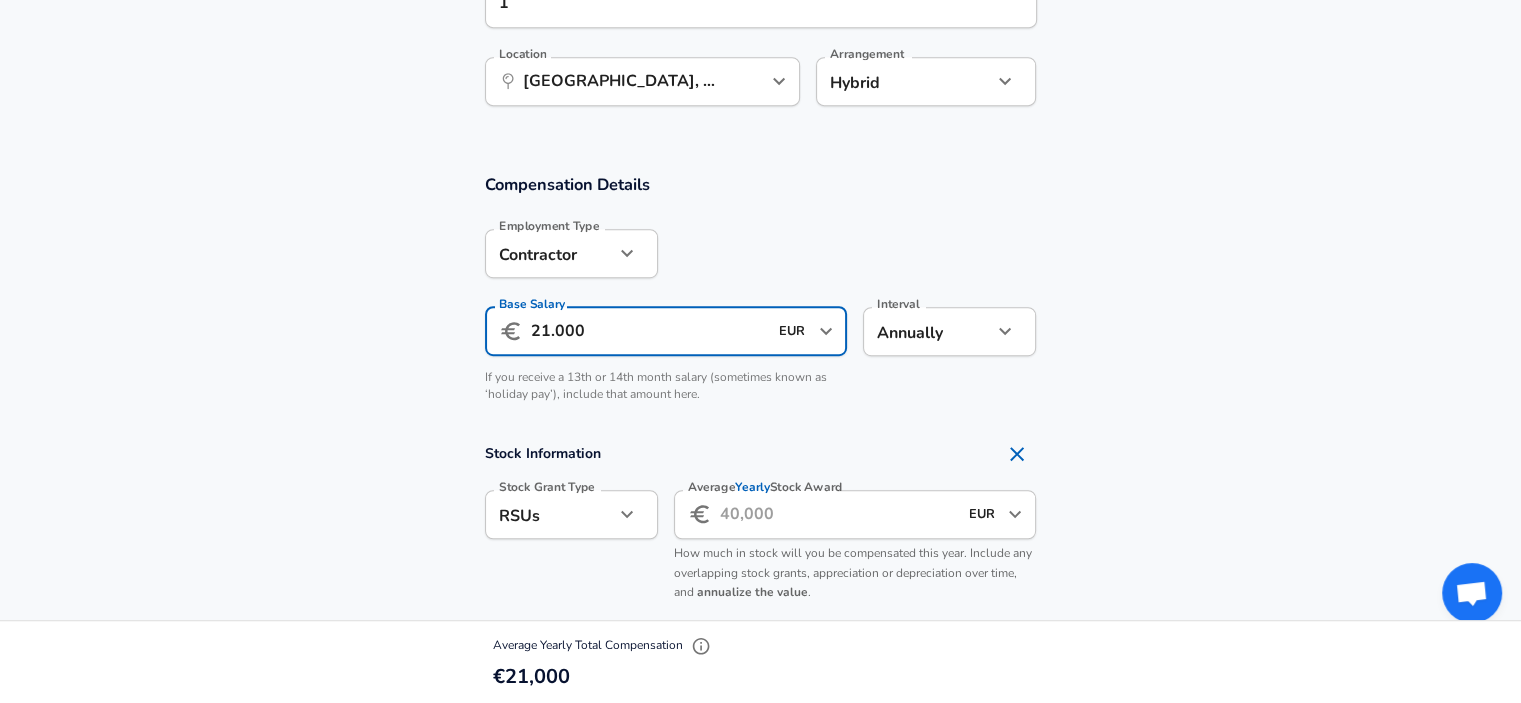 scroll, scrollTop: 1228, scrollLeft: 0, axis: vertical 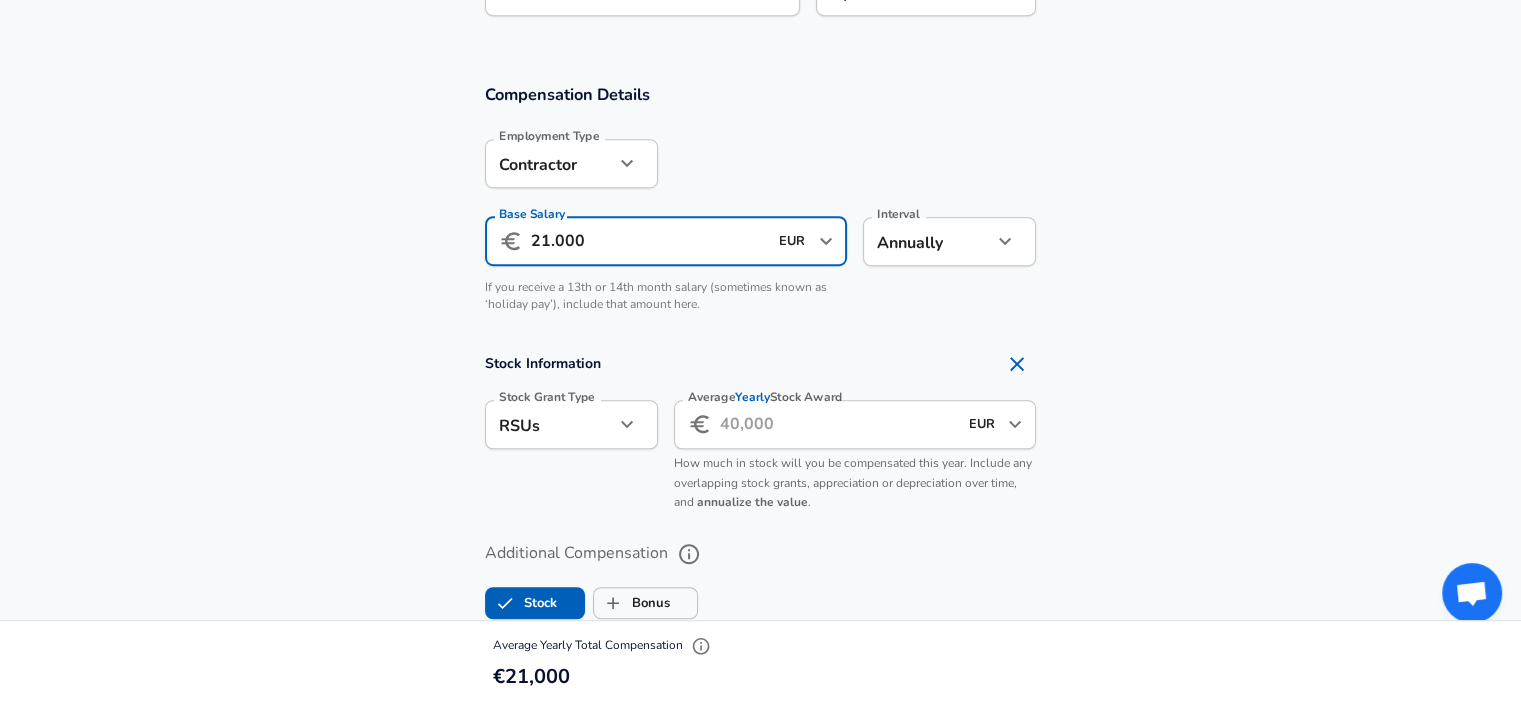 type on "21.000" 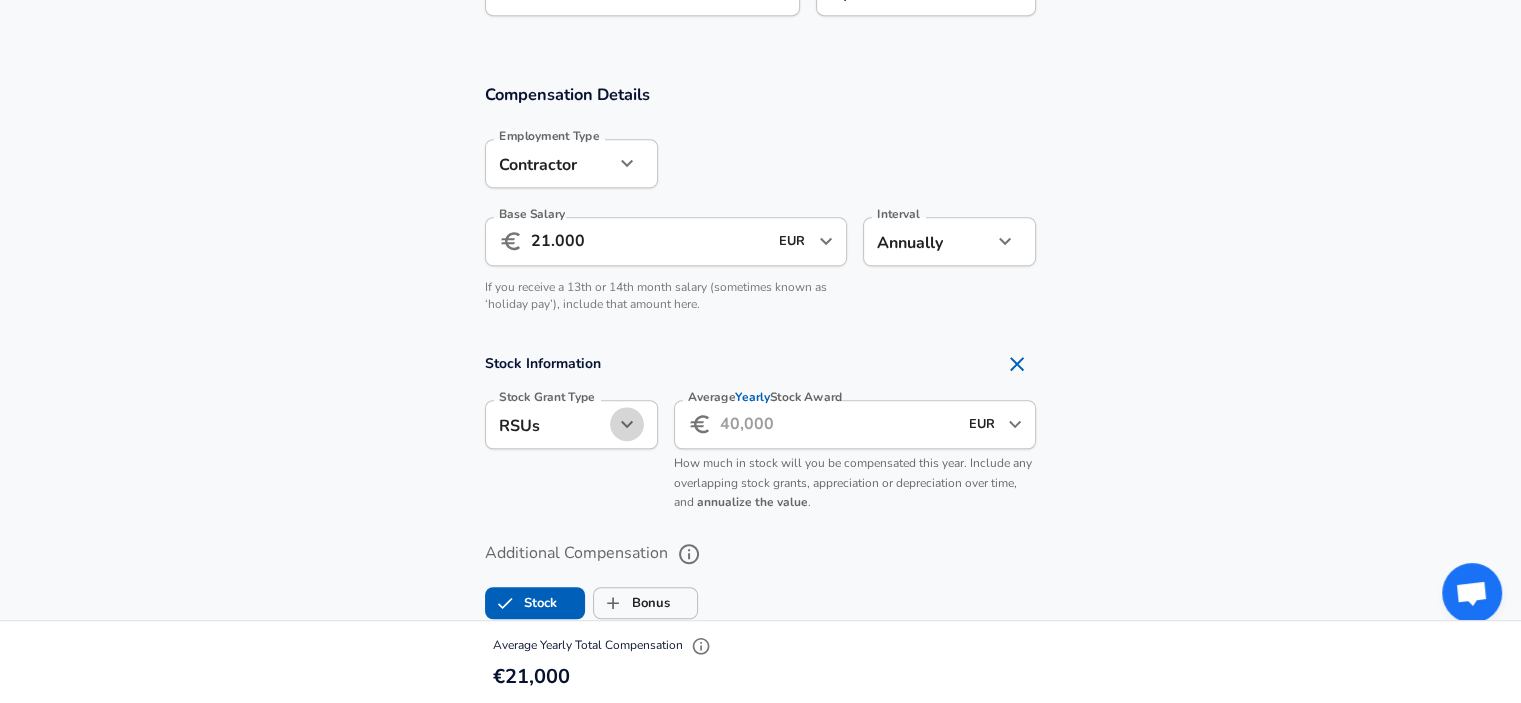 click 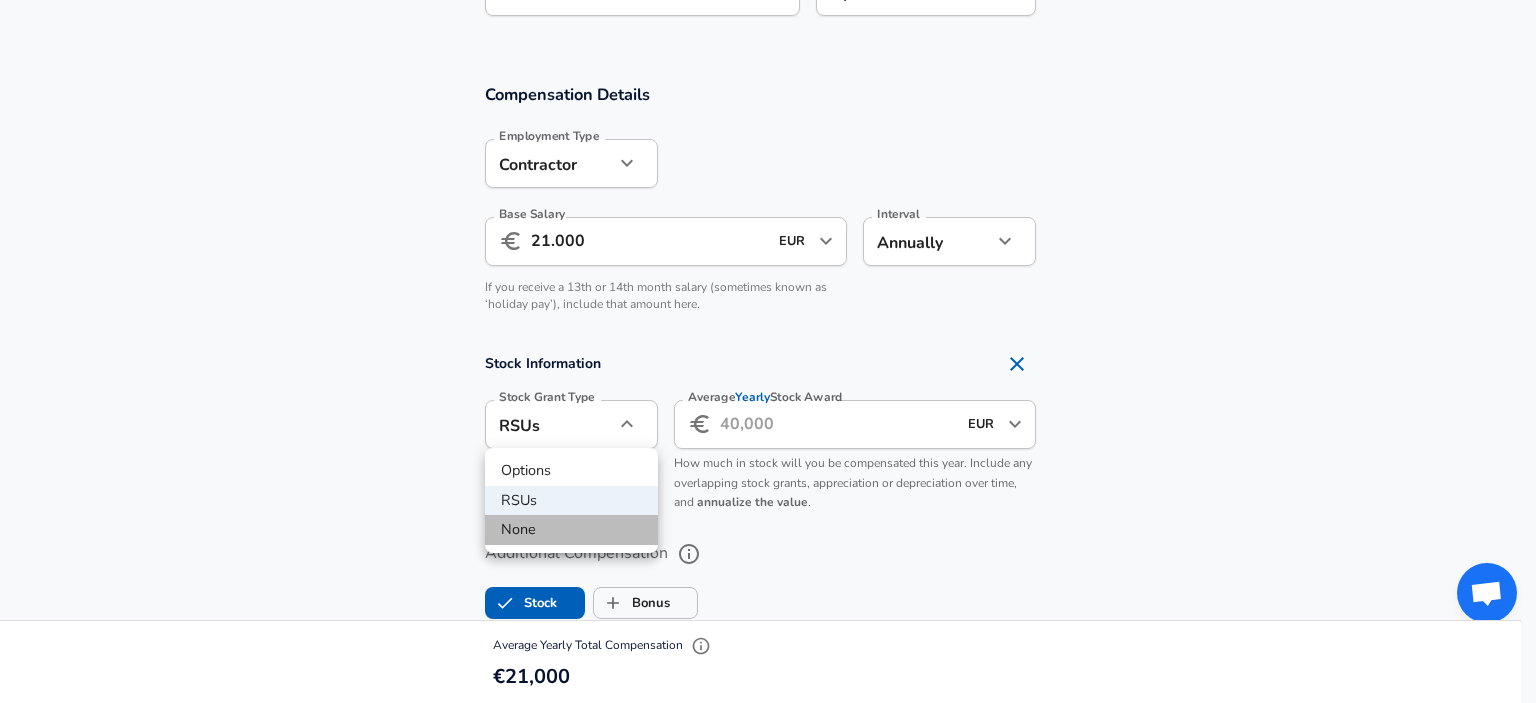 click on "None" at bounding box center [571, 530] 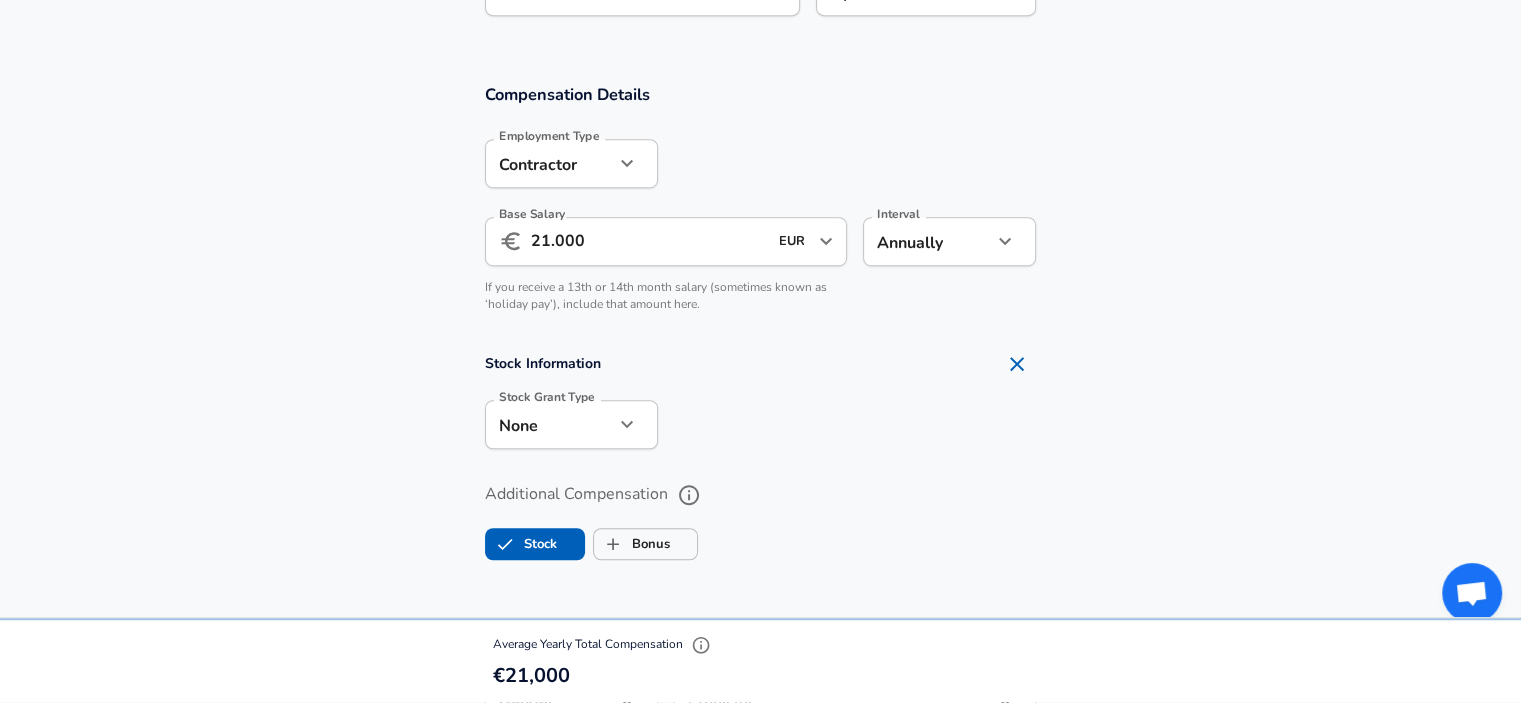 click on "Additional Compensation   Stock Bonus" at bounding box center [760, 515] 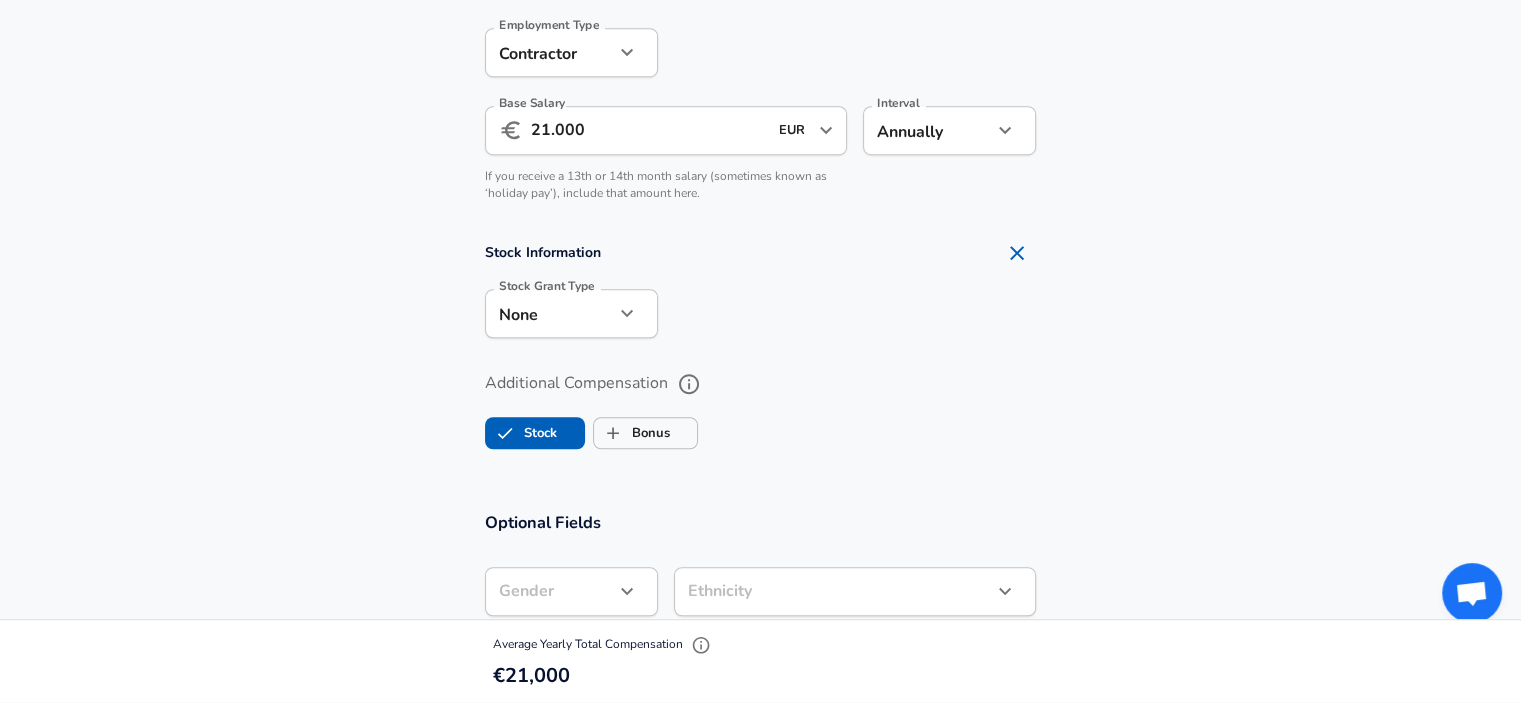 scroll, scrollTop: 1366, scrollLeft: 0, axis: vertical 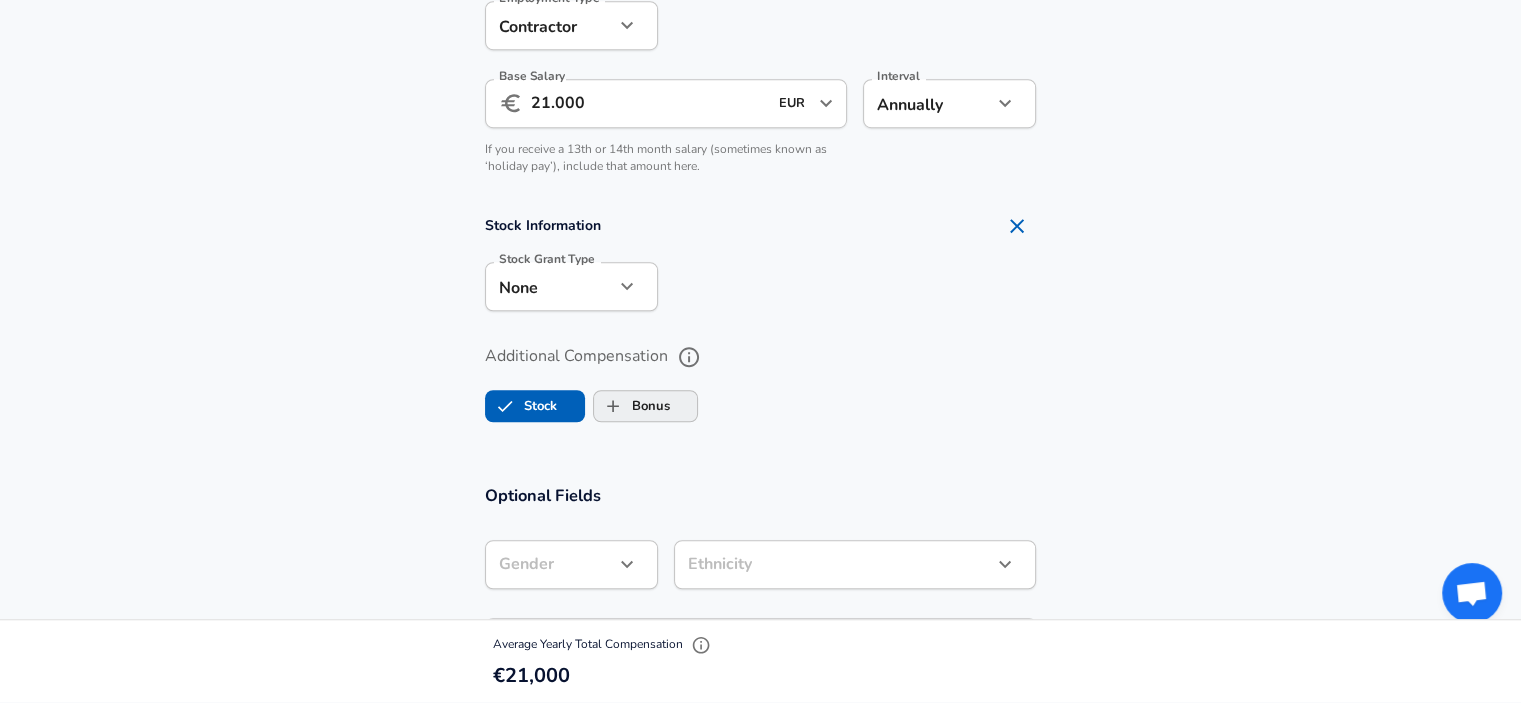 click on "Bonus" at bounding box center (613, 406) 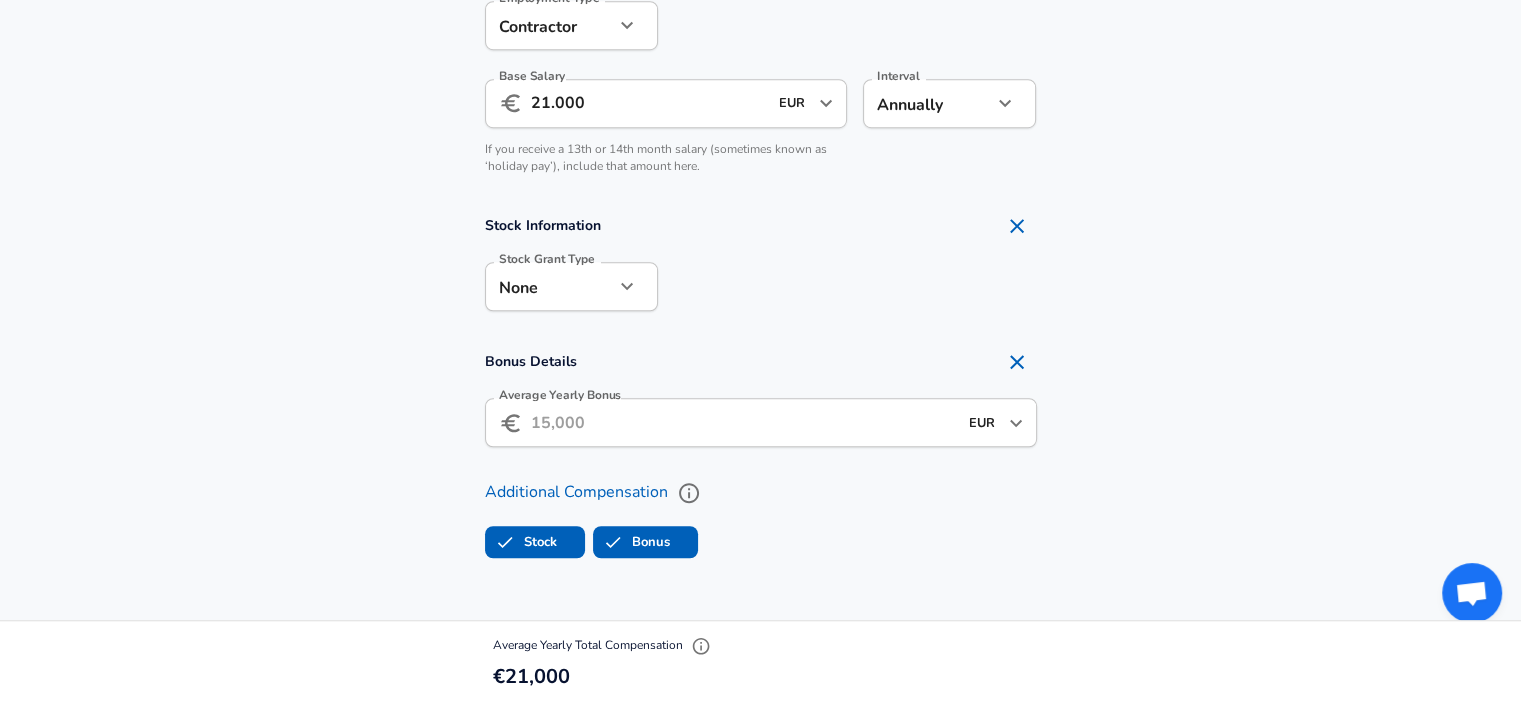 checkbox on "true" 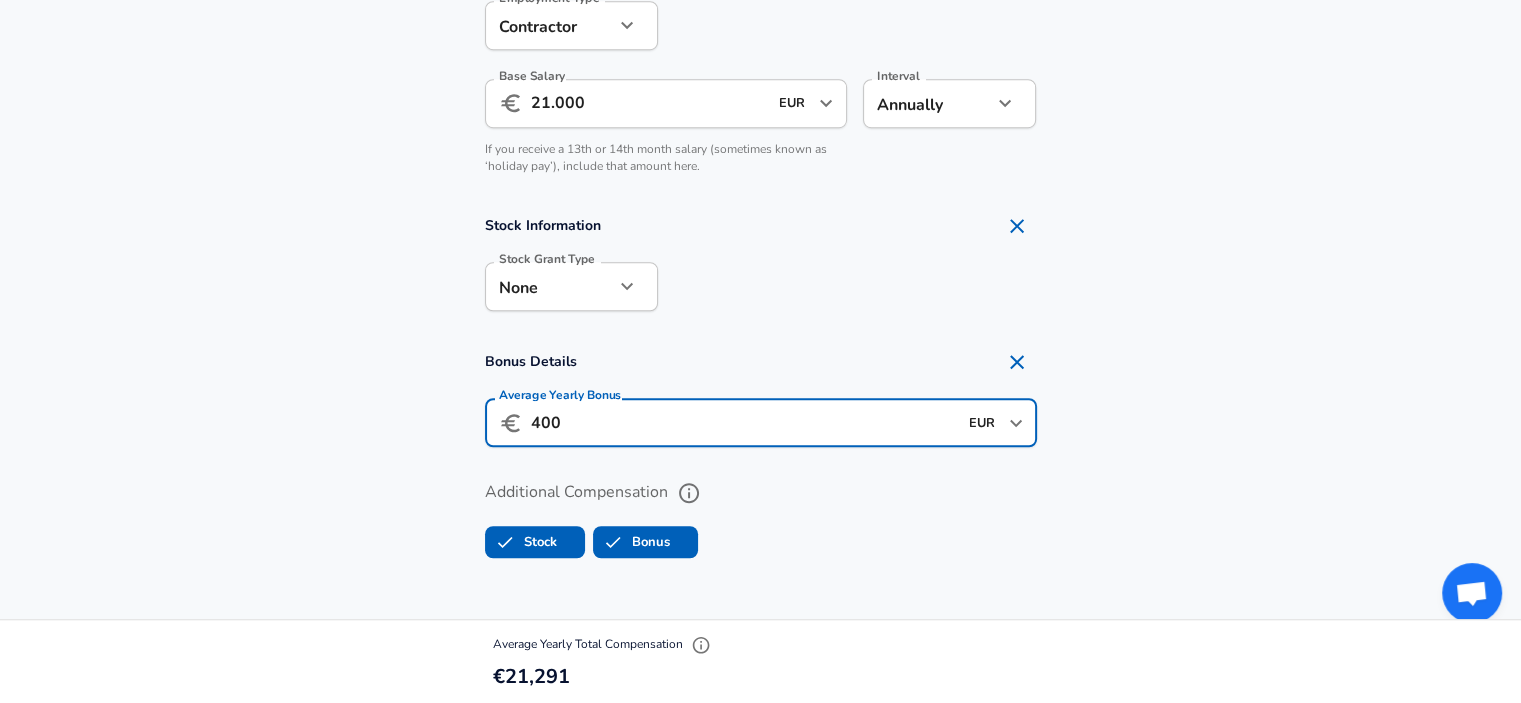 type on "400" 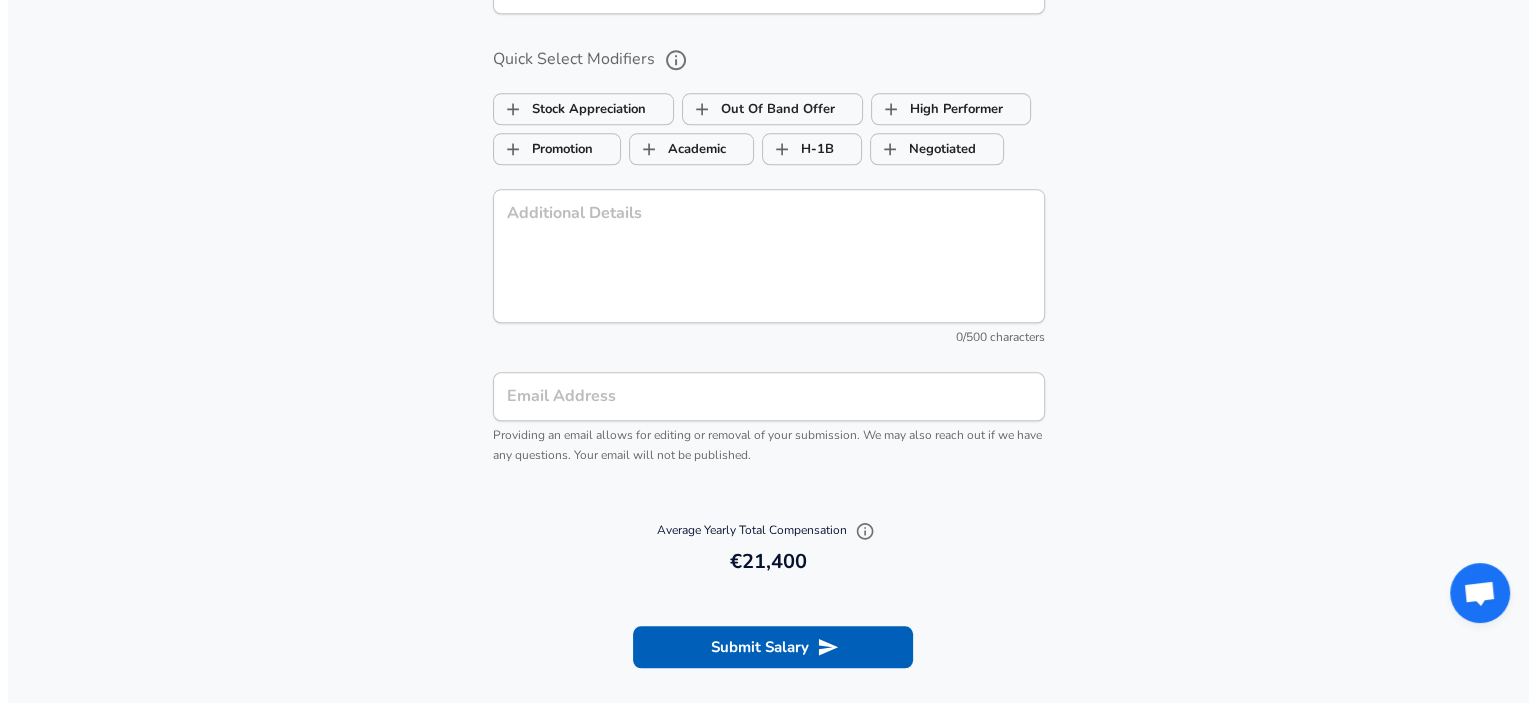 scroll, scrollTop: 2284, scrollLeft: 0, axis: vertical 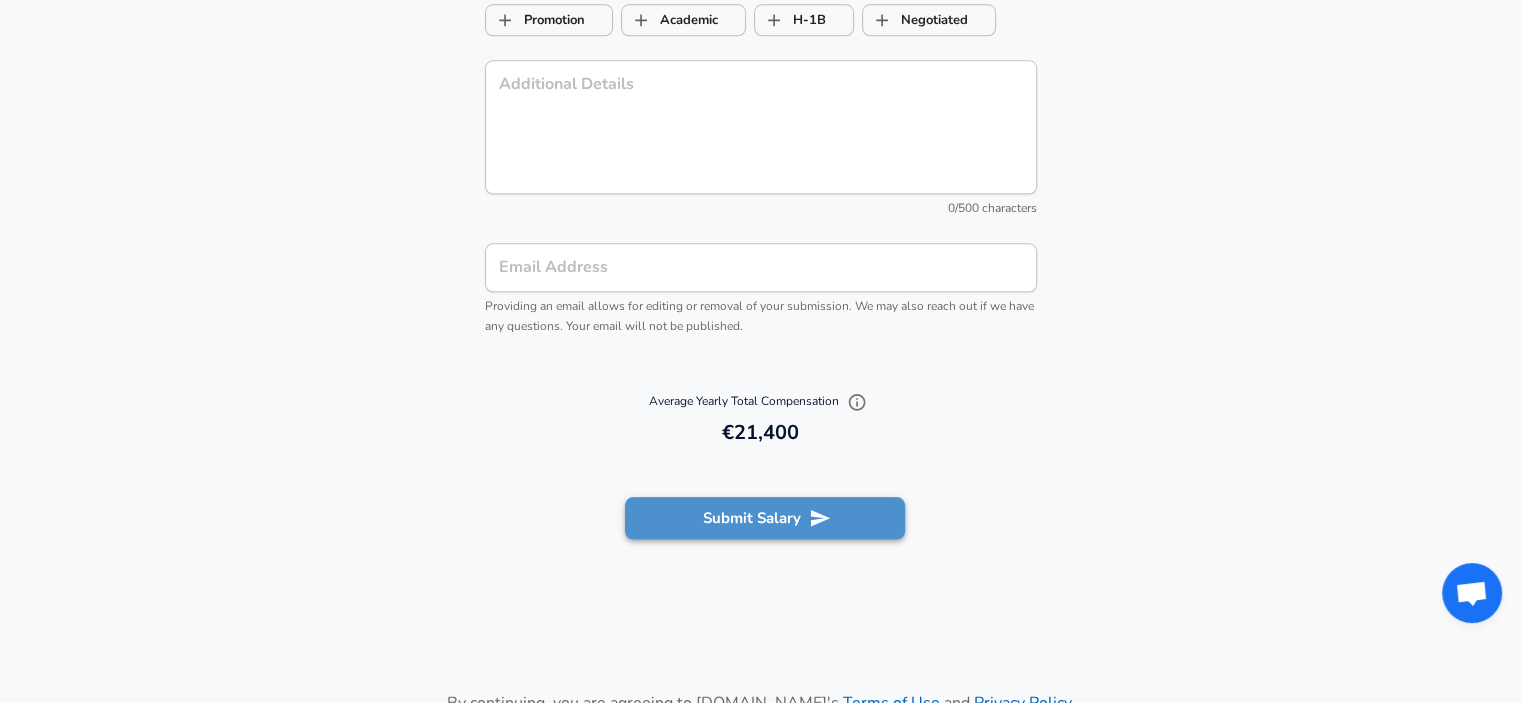 click on "Submit Salary" at bounding box center (765, 518) 